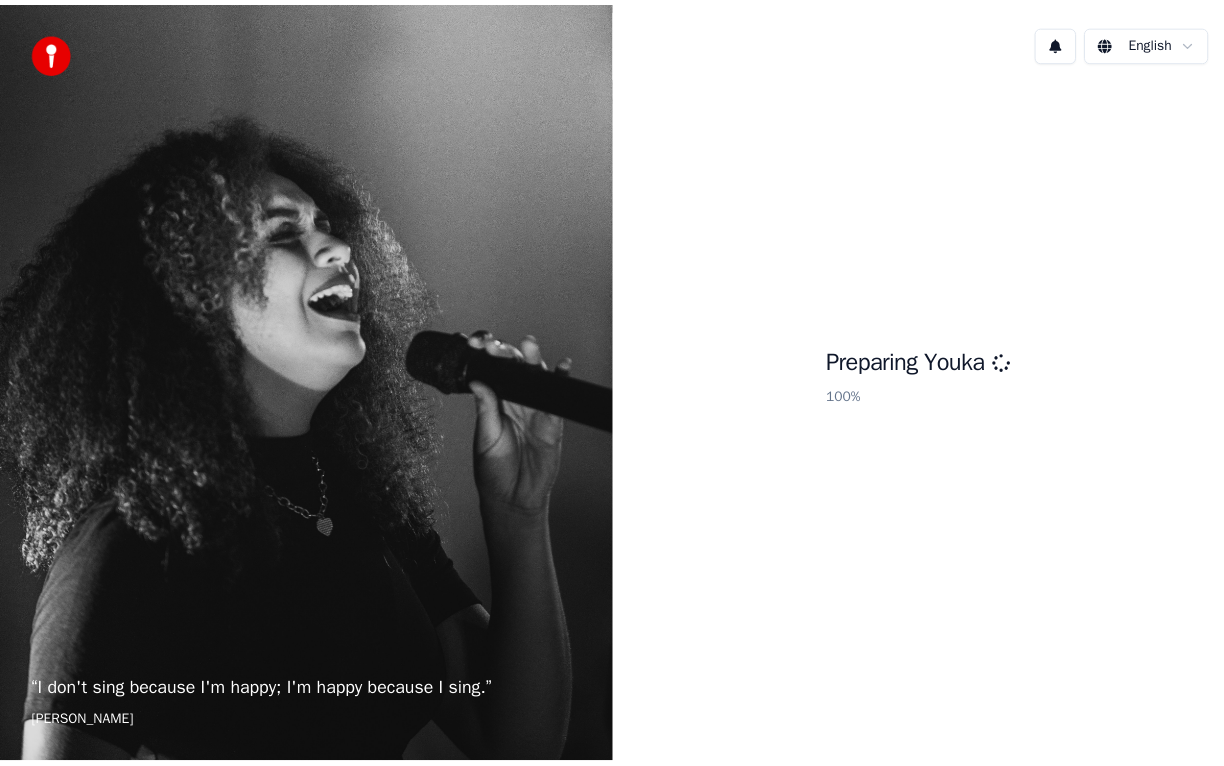 scroll, scrollTop: 0, scrollLeft: 0, axis: both 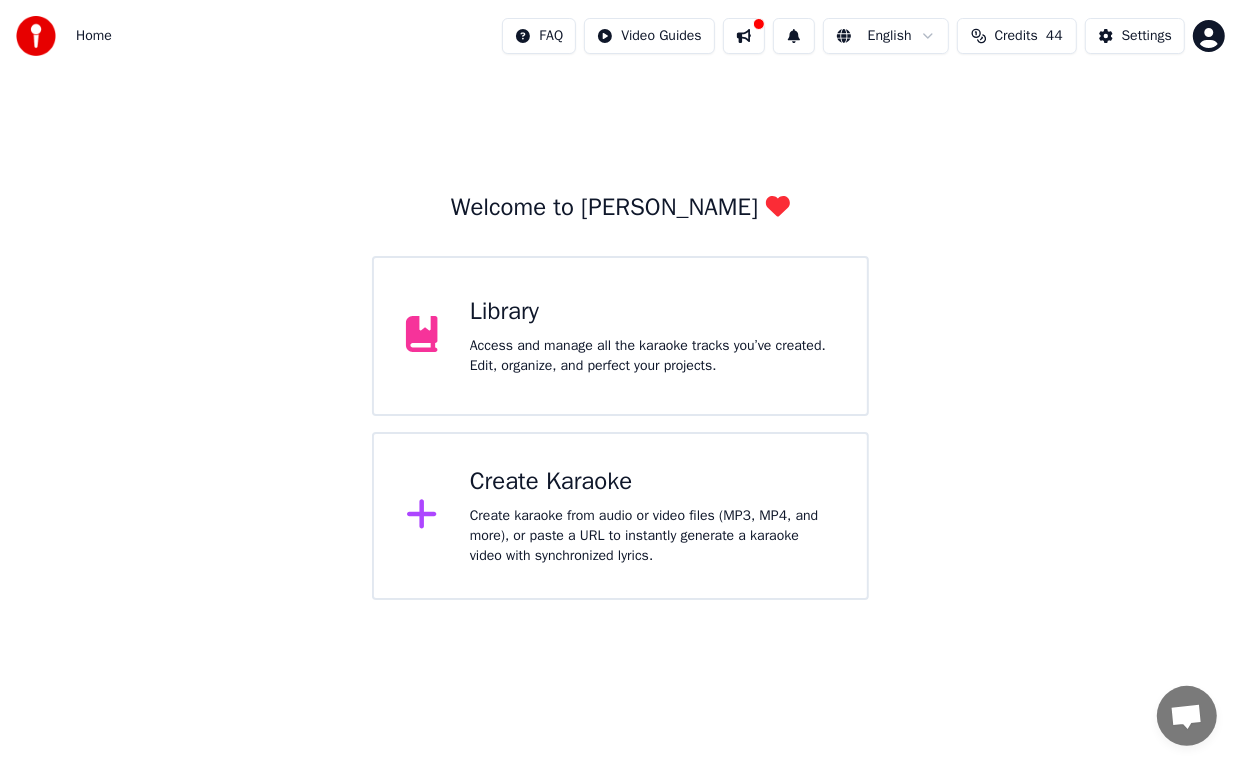 click on "Create Karaoke" at bounding box center (652, 482) 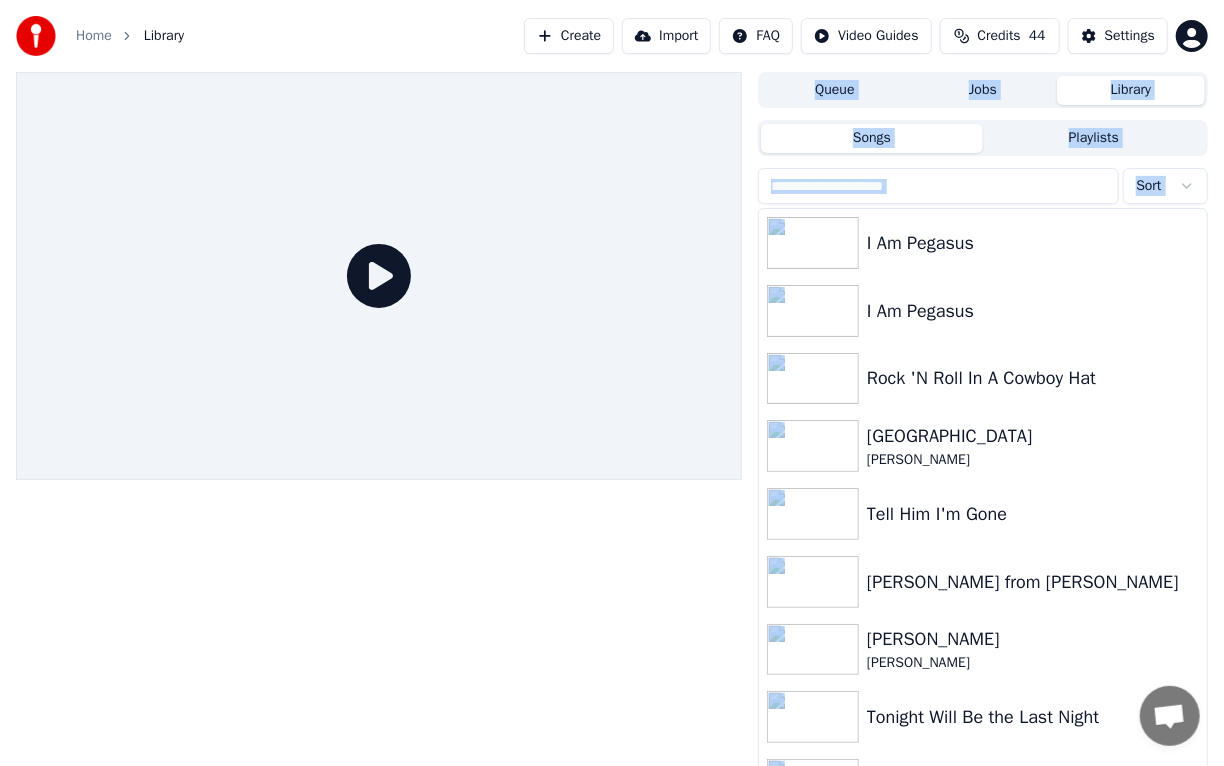 click at bounding box center (379, 276) 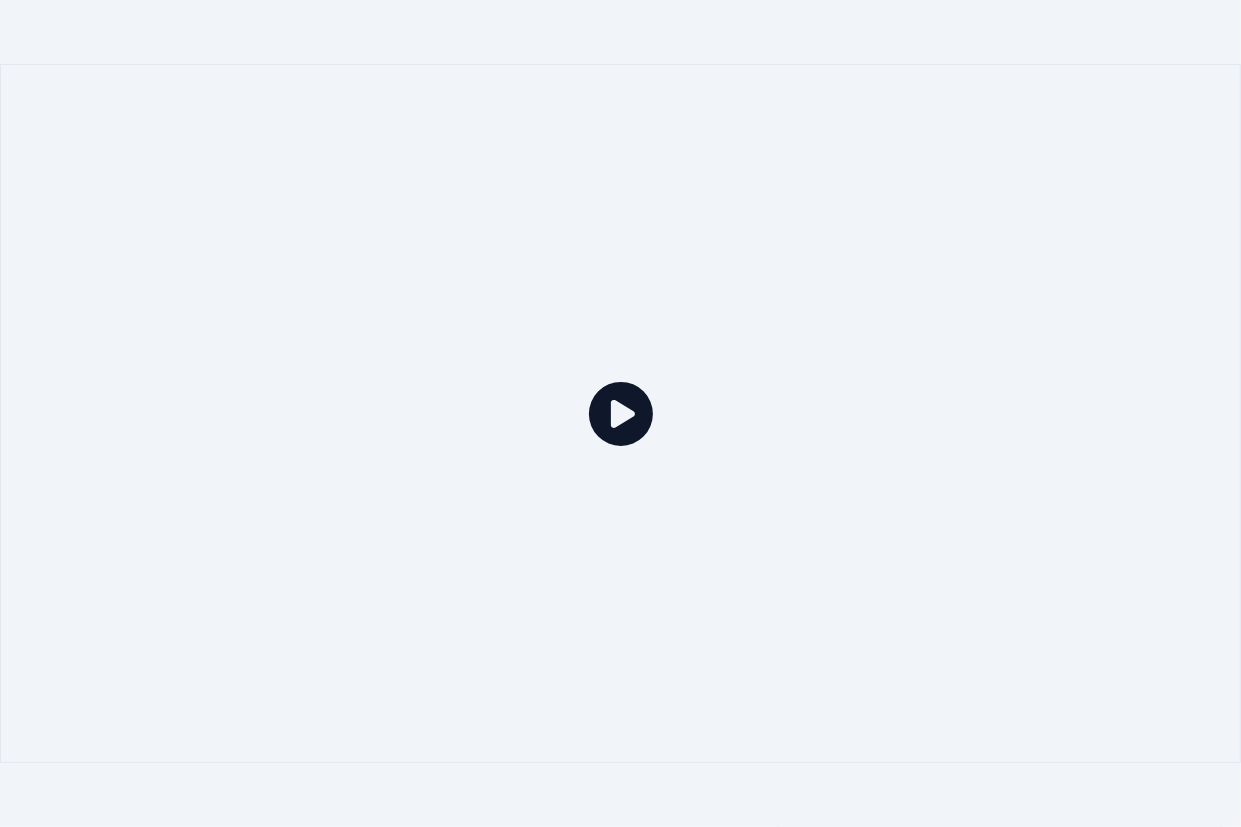 click 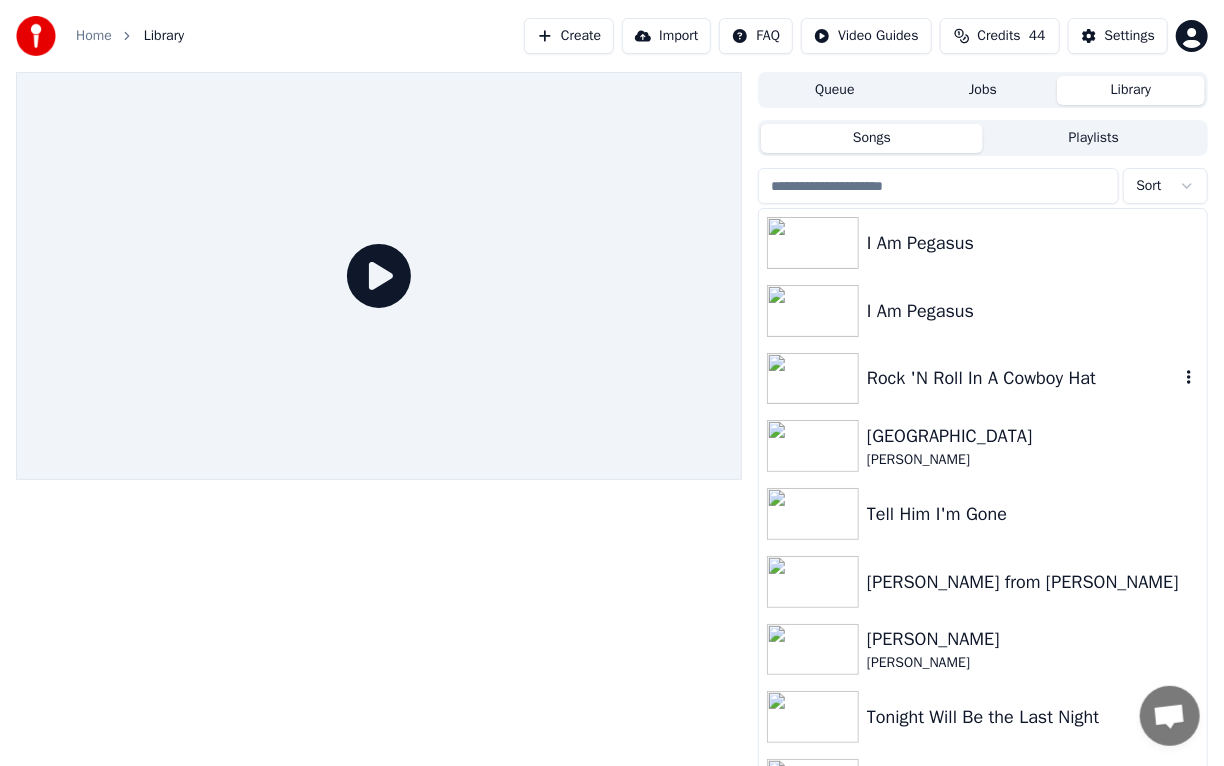 click at bounding box center [813, 379] 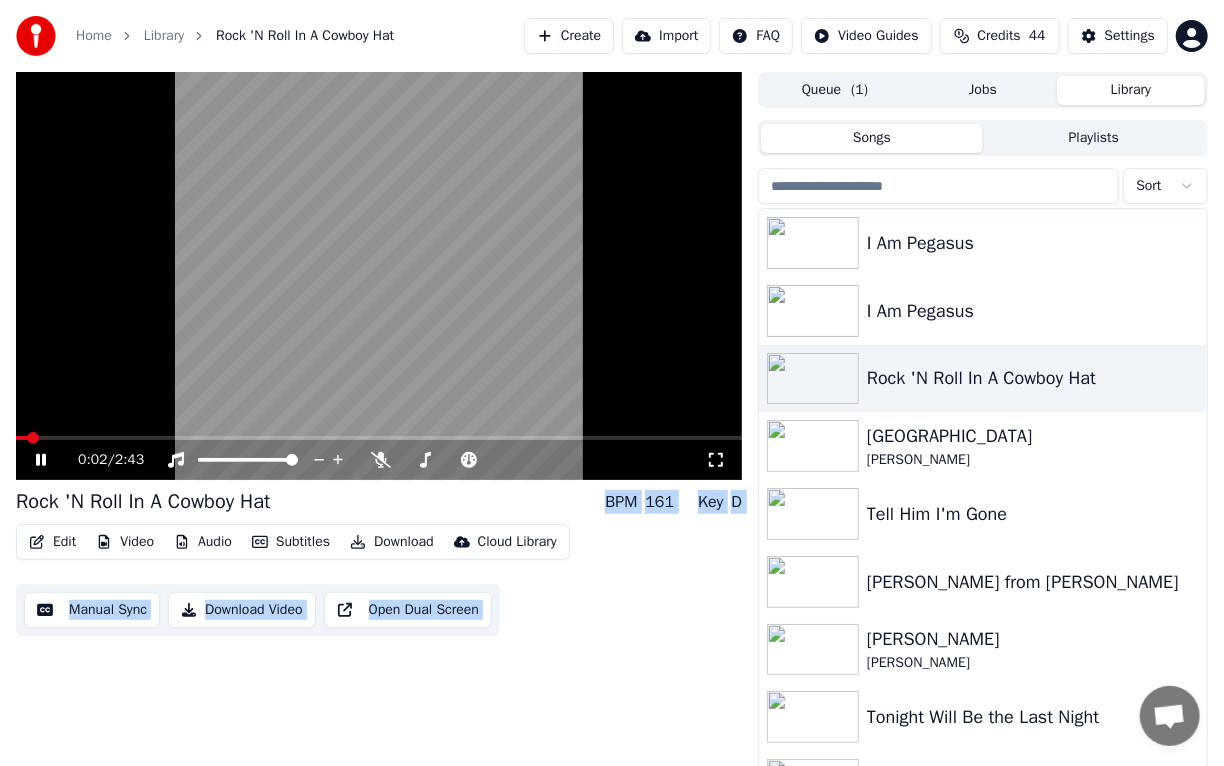 click on "Edit Video Audio Subtitles Download Cloud Library Manual Sync Download Video Open Dual Screen" at bounding box center (379, 580) 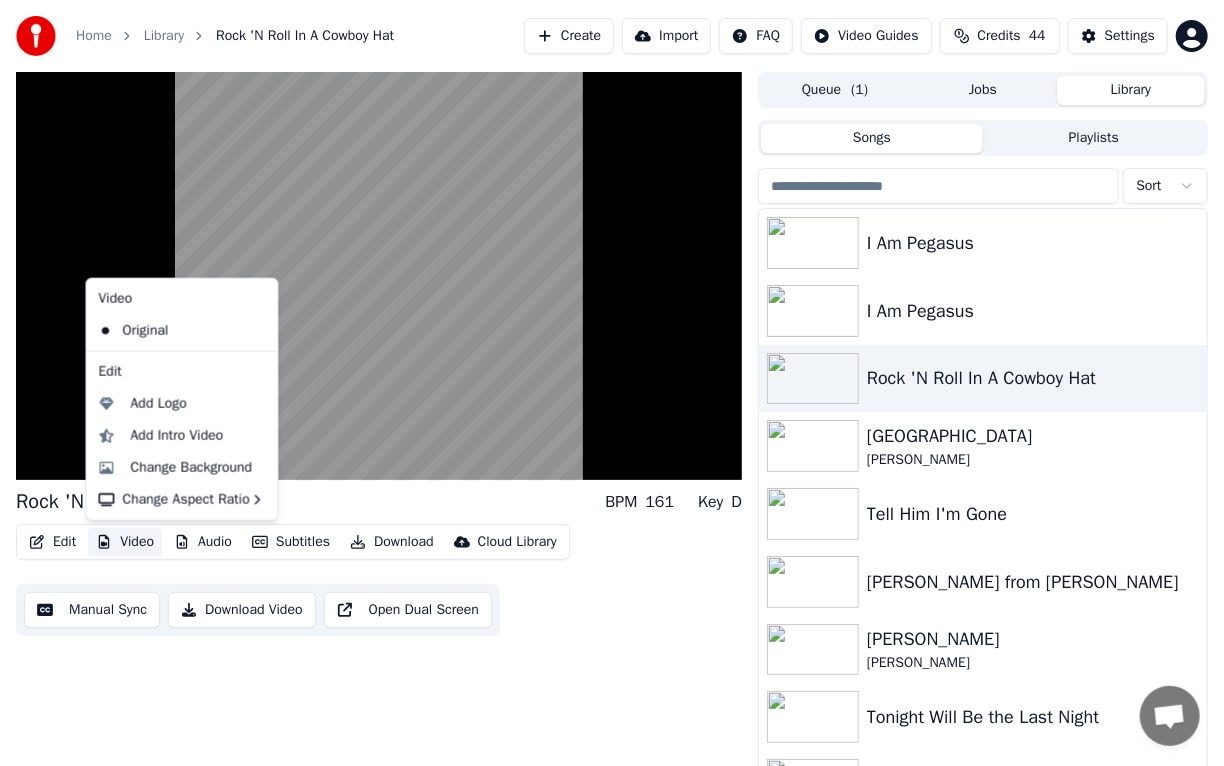 click on "Video" at bounding box center [125, 542] 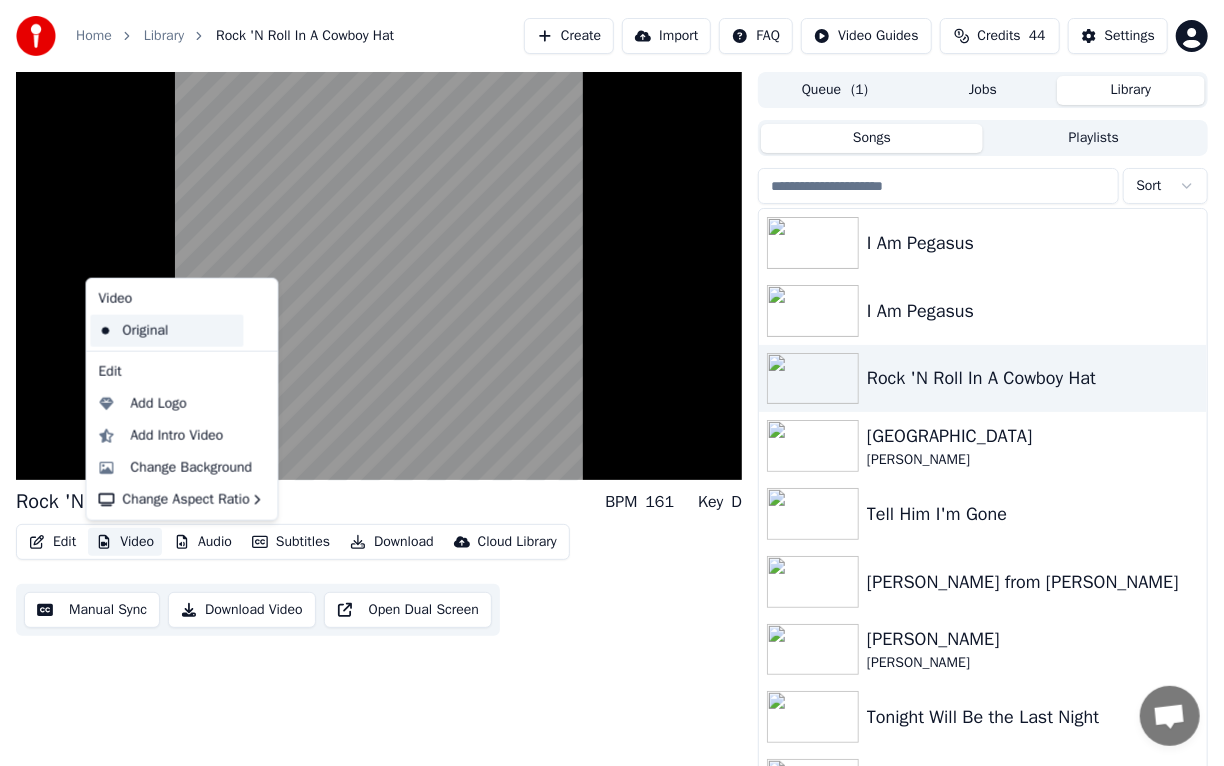 click on "Original" at bounding box center [166, 331] 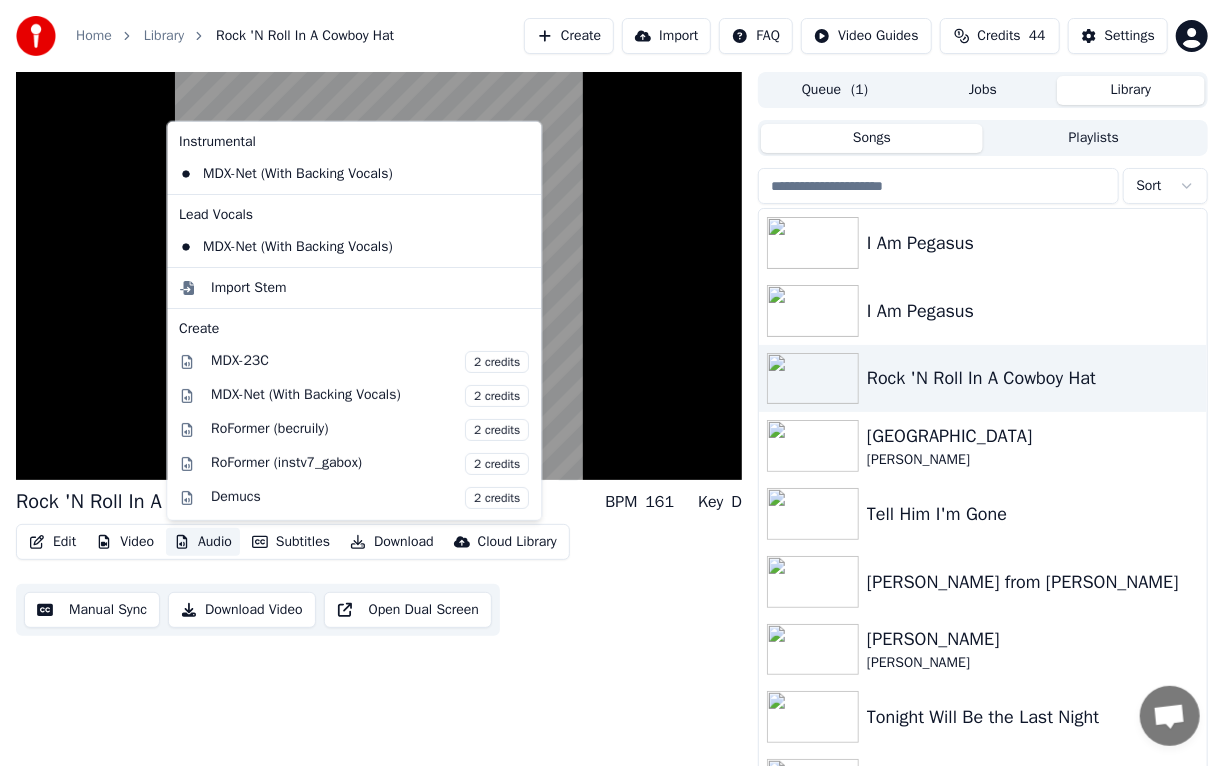 click on "Audio" at bounding box center (203, 542) 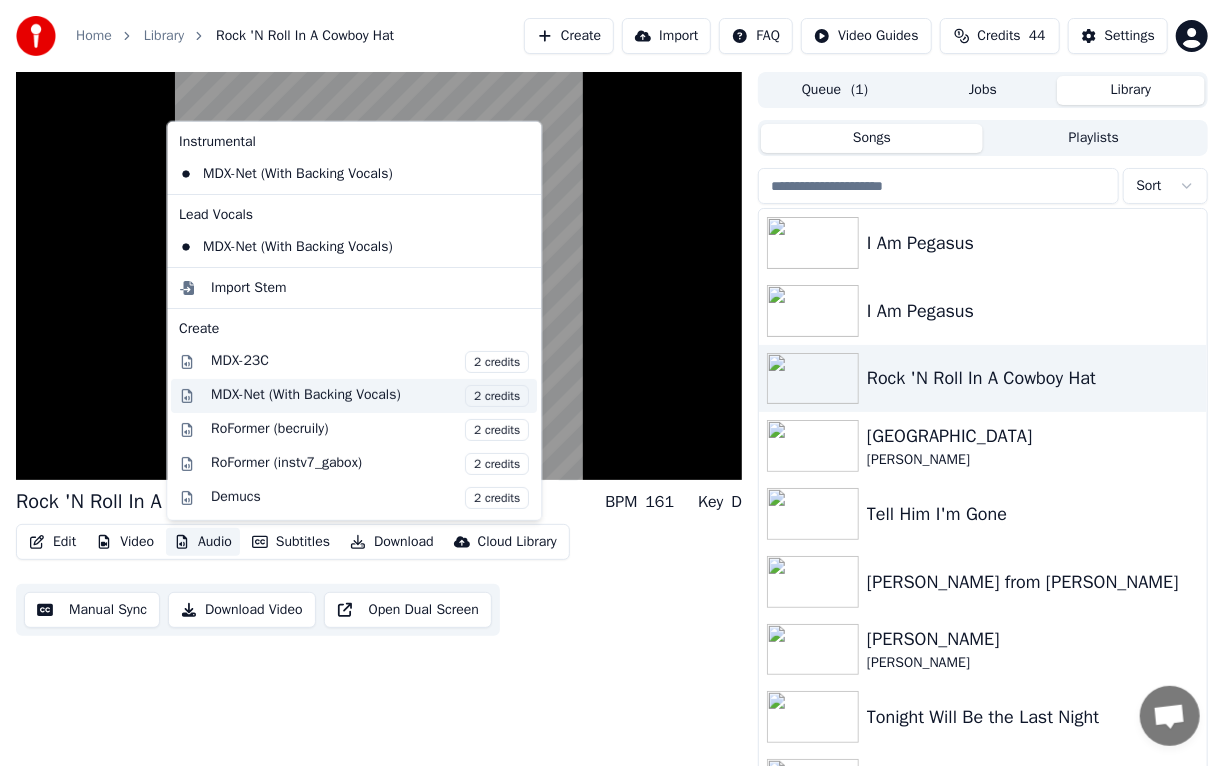 click on "MDX-Net (With Backing Vocals) 2 credits" at bounding box center (370, 396) 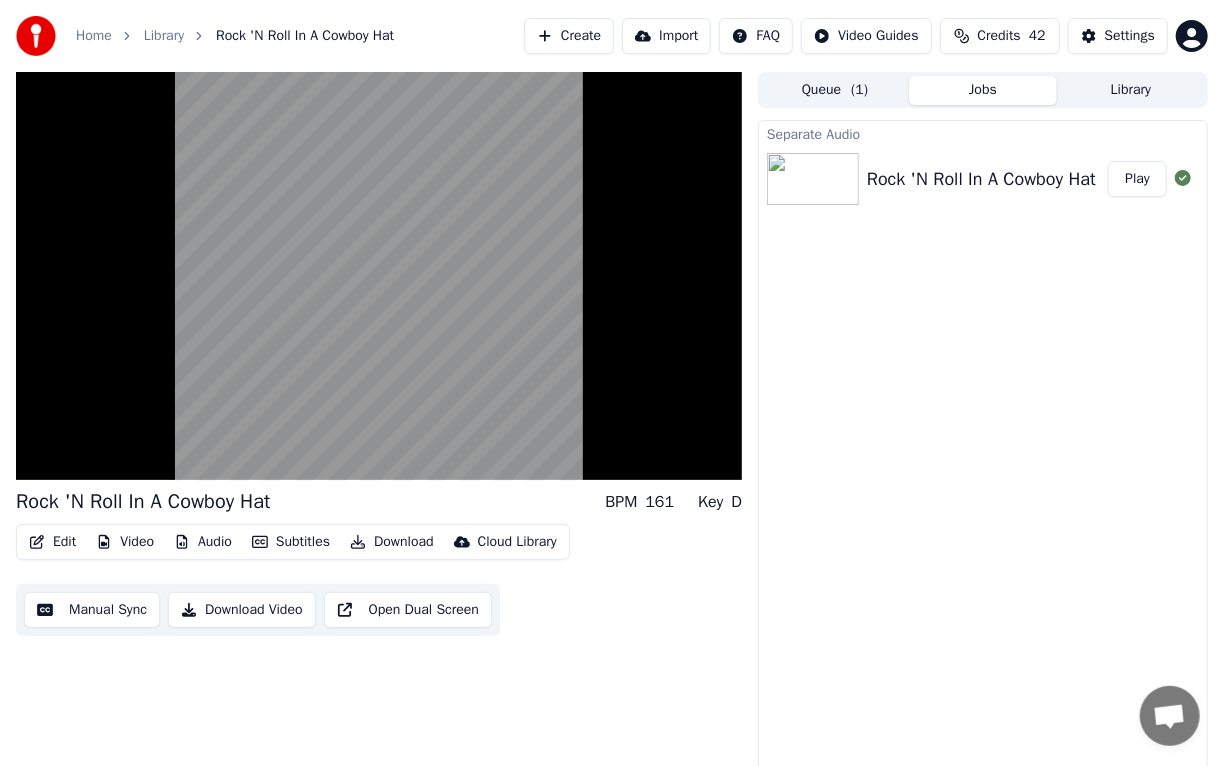 click on "Audio" at bounding box center [203, 542] 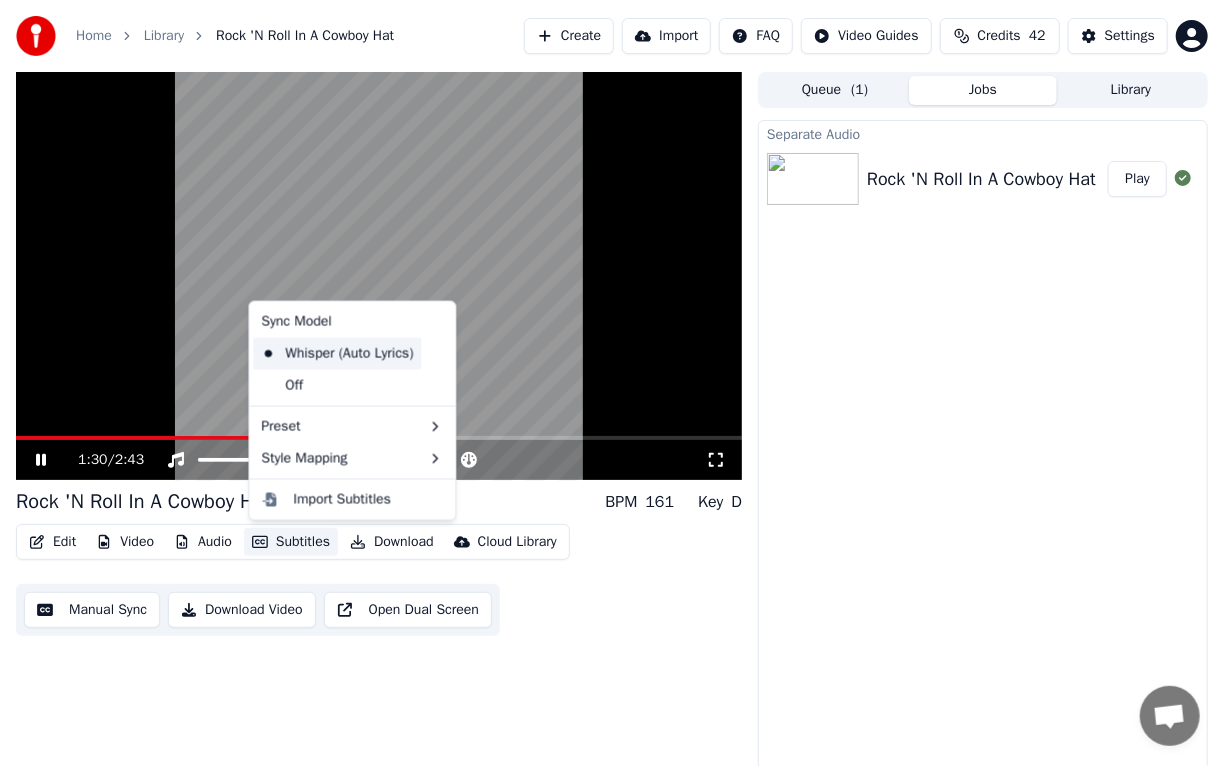 click on "Whisper (Auto Lyrics)" at bounding box center (337, 354) 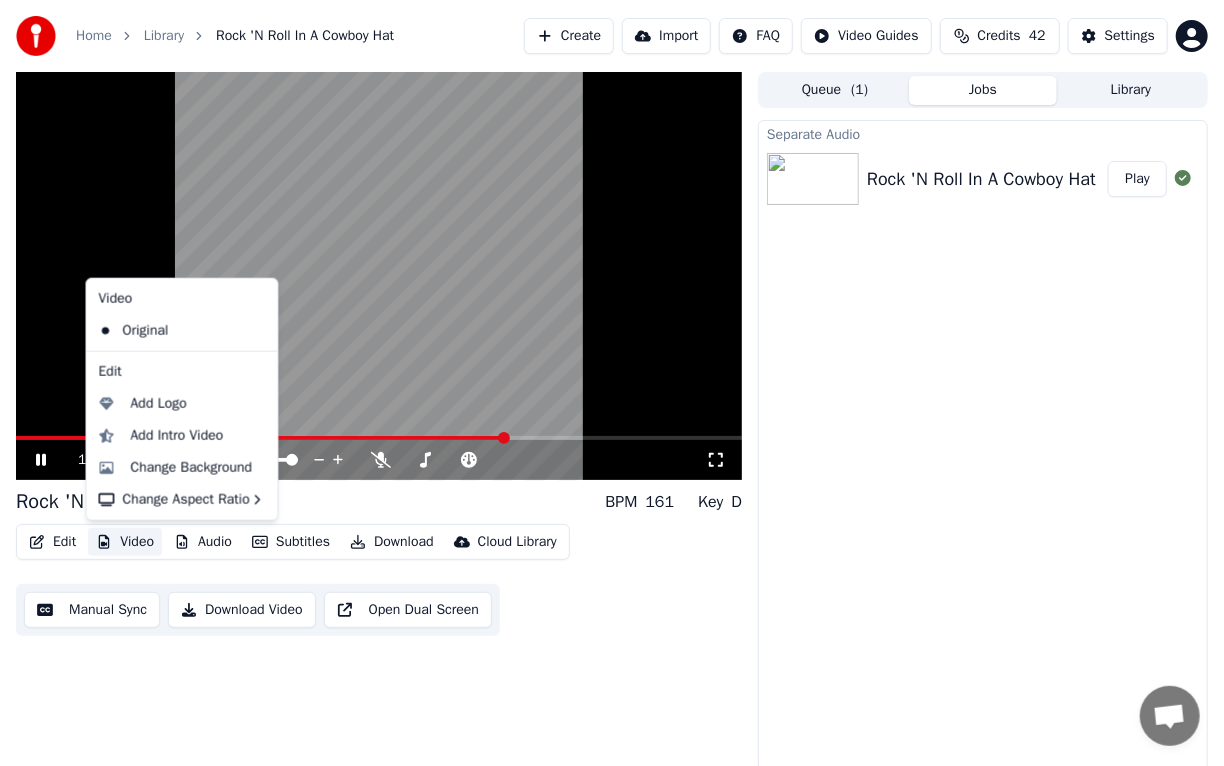 click on "Video" at bounding box center (125, 542) 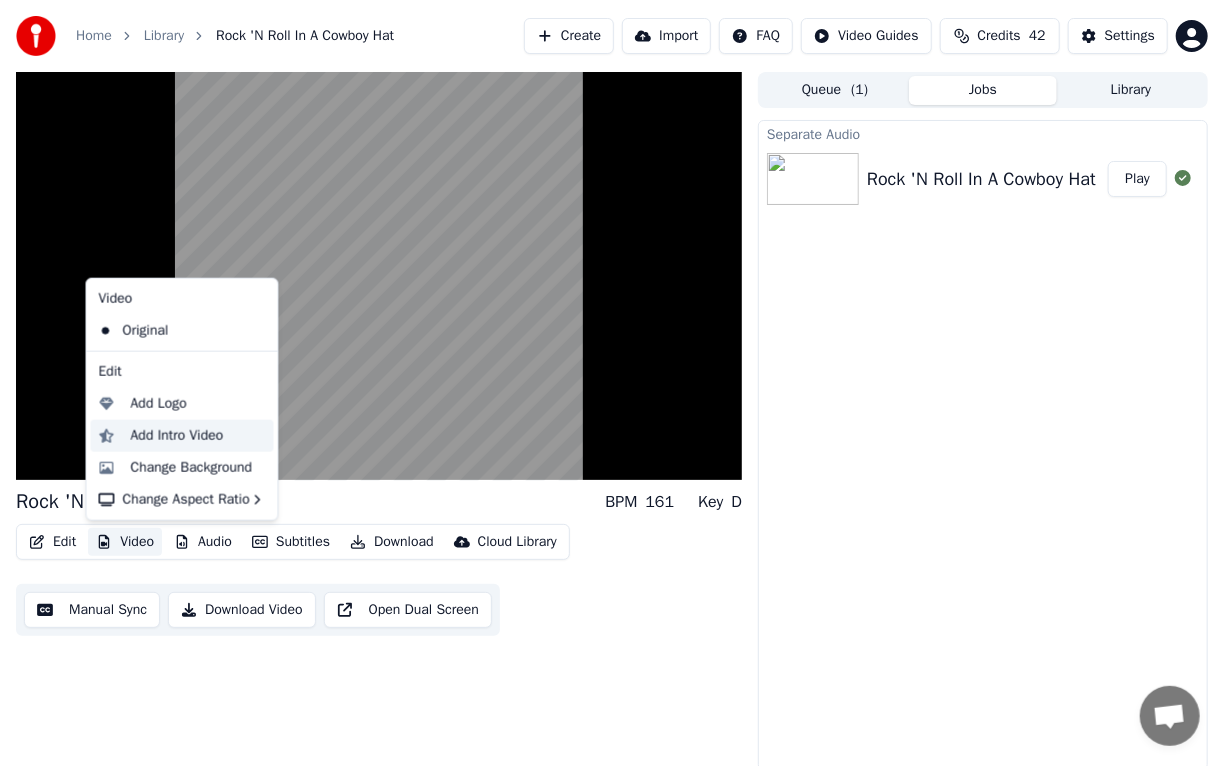click on "Add Intro Video" at bounding box center (176, 436) 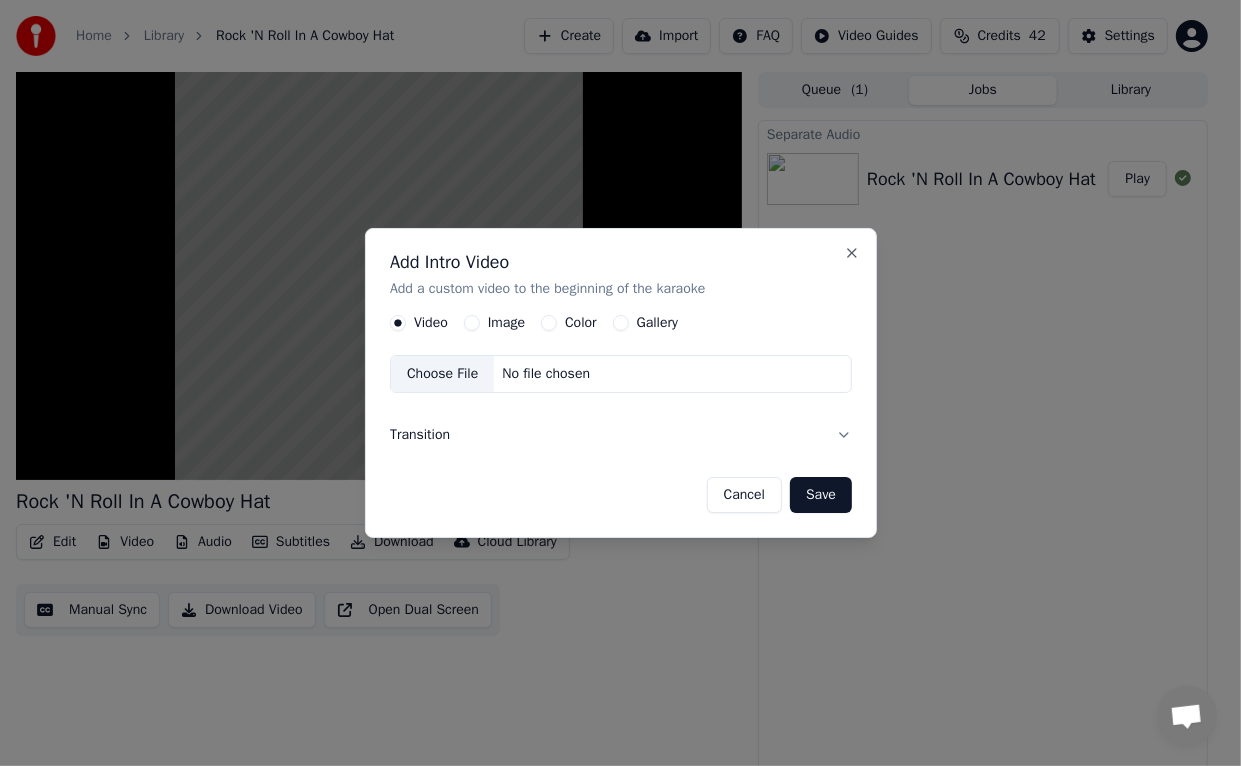 click on "Choose File" at bounding box center [442, 374] 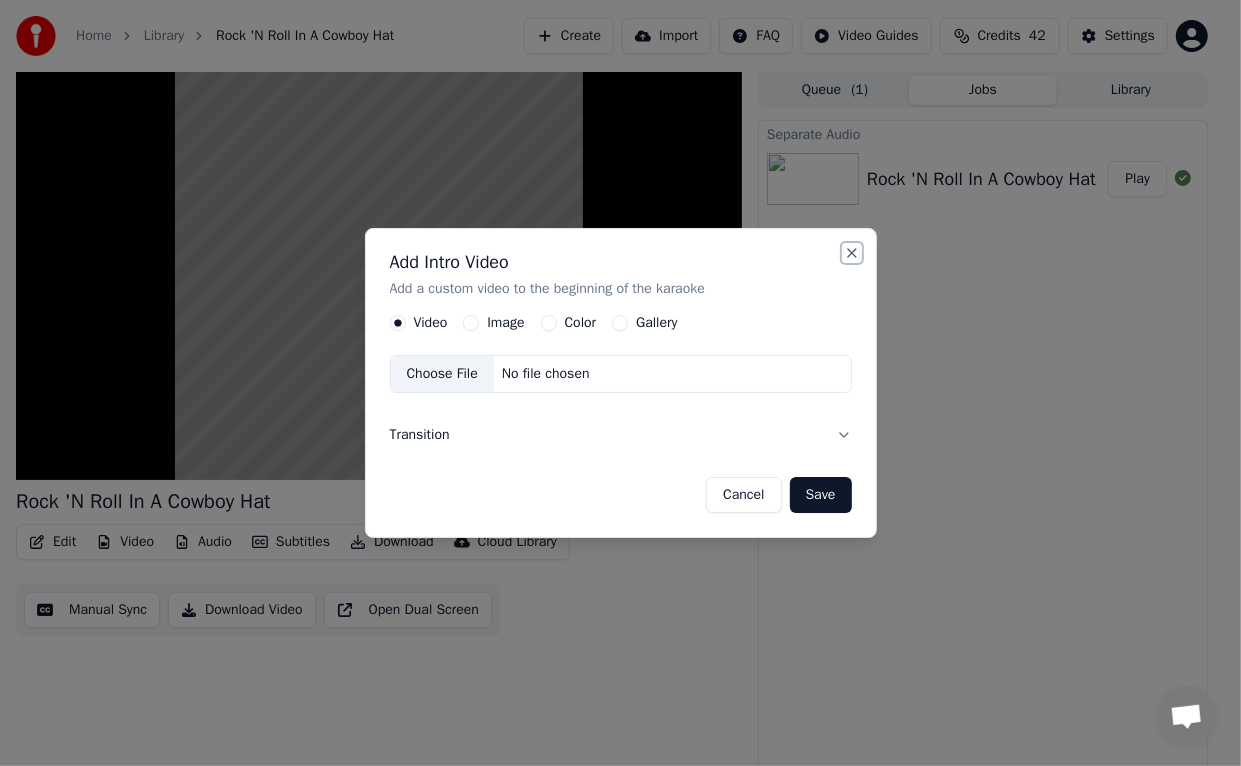 click on "Close" at bounding box center [852, 253] 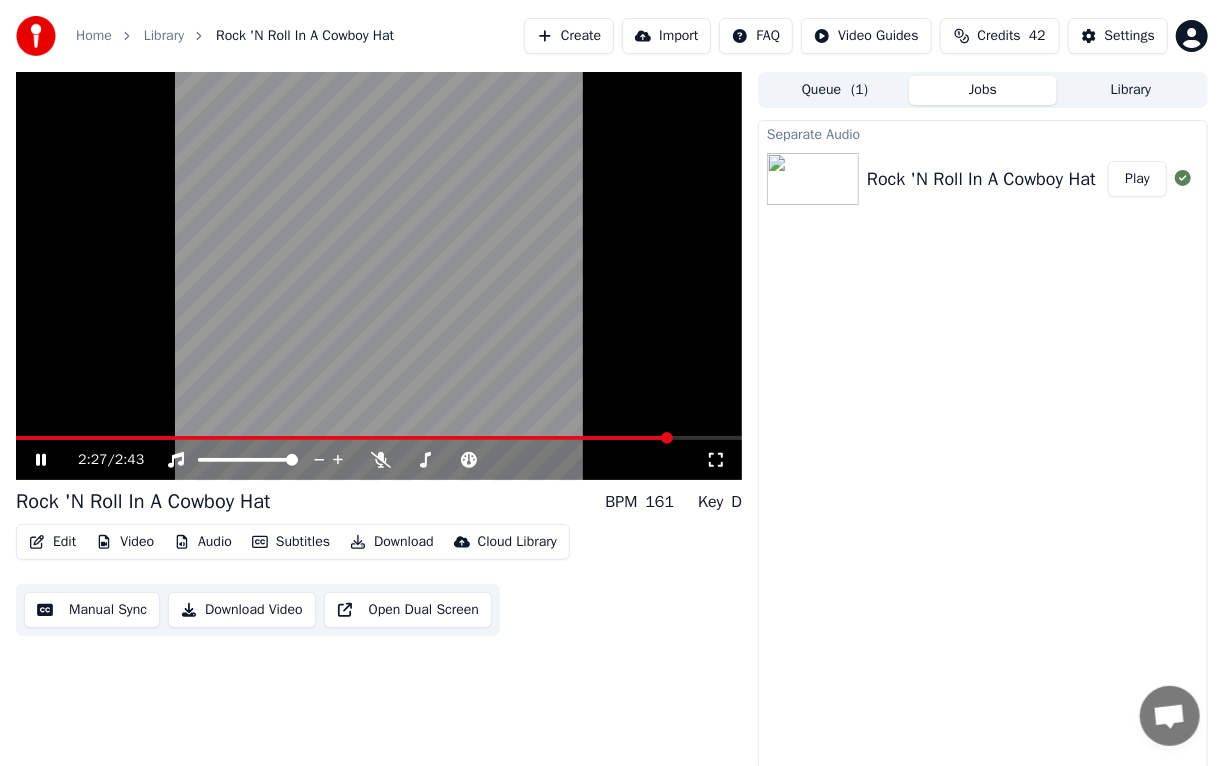 click on "Library" at bounding box center [1131, 90] 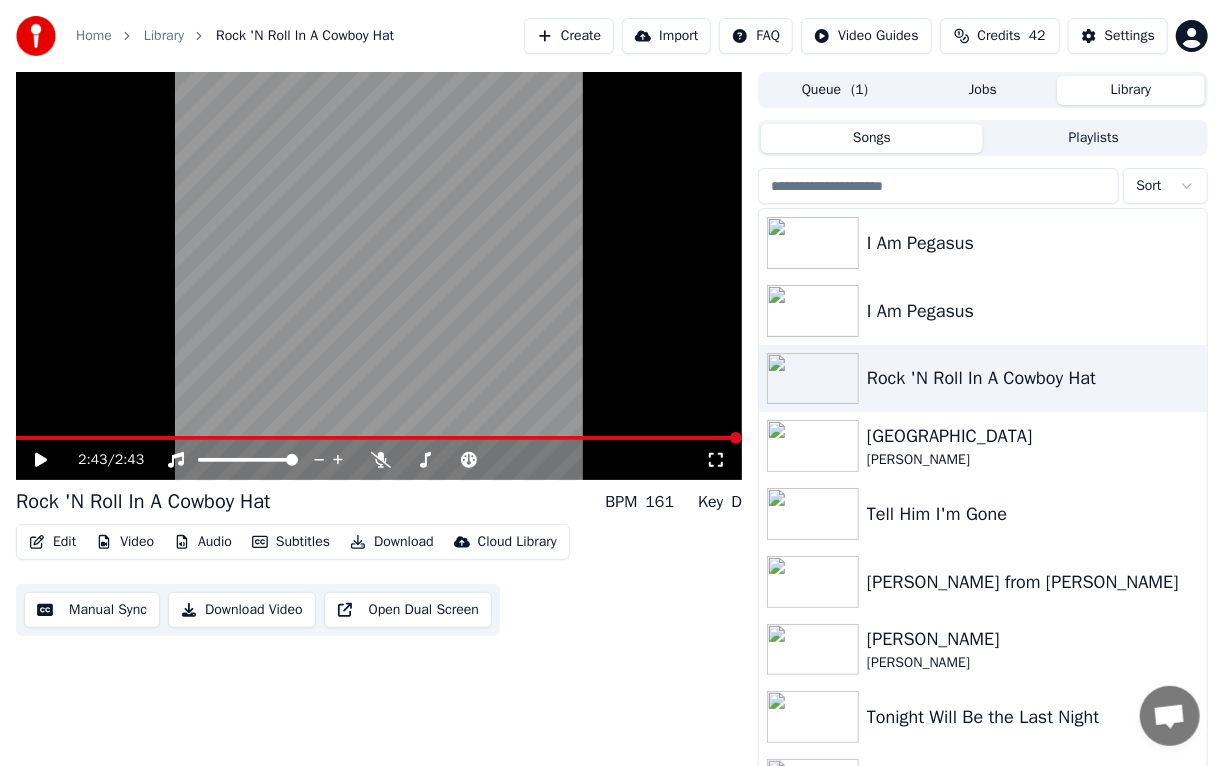 click on "Create" at bounding box center (569, 36) 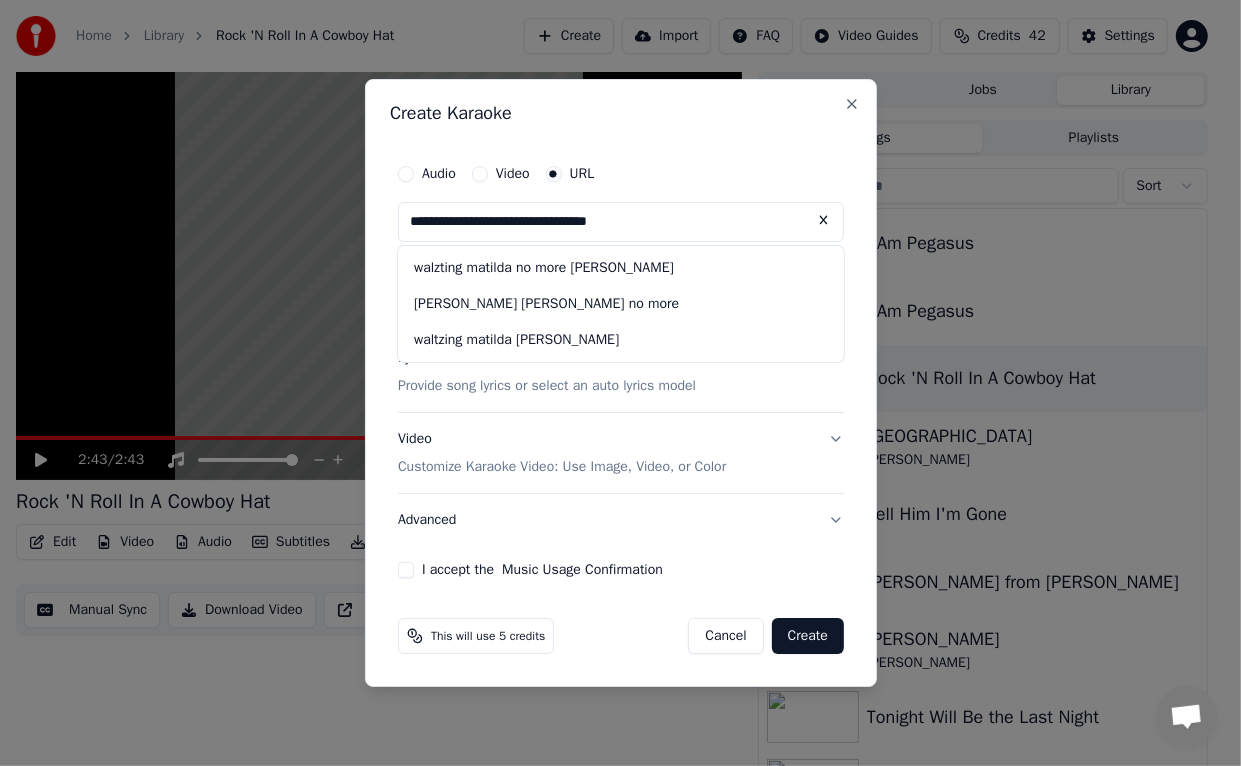 type on "**********" 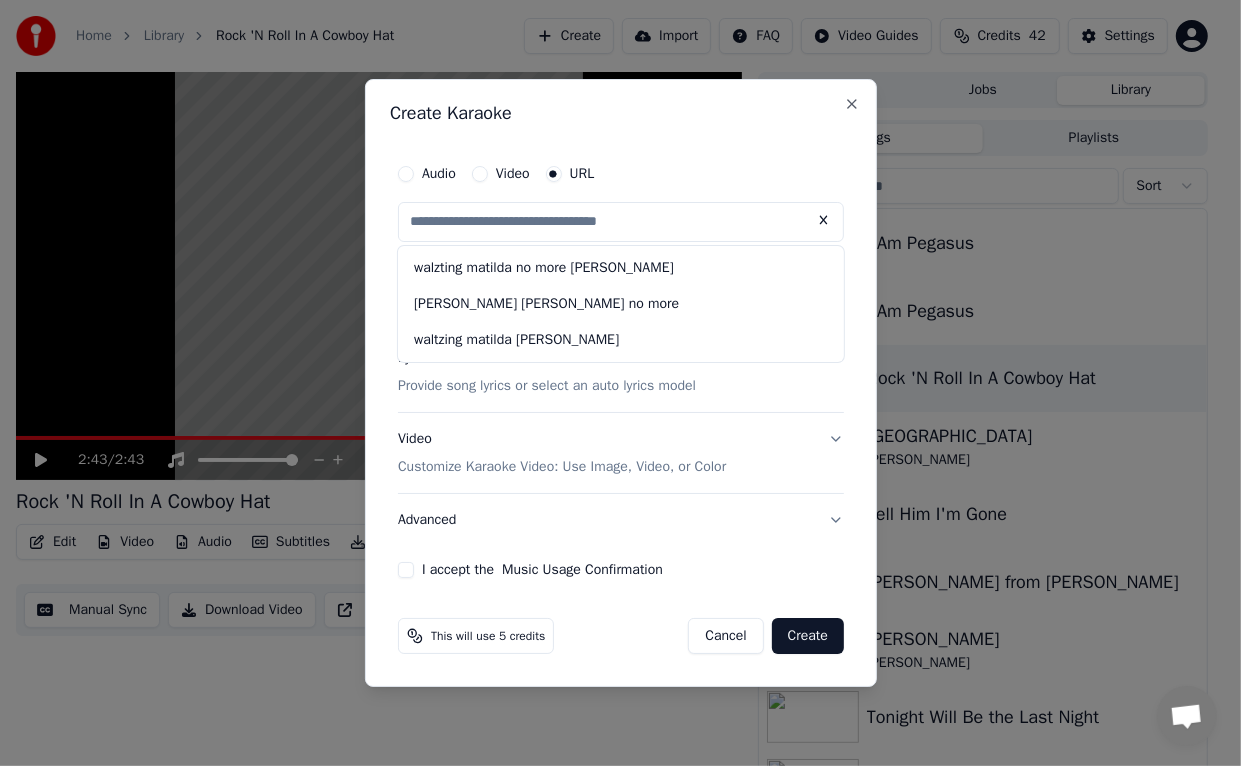 click on "I accept the   Music Usage Confirmation" at bounding box center [406, 570] 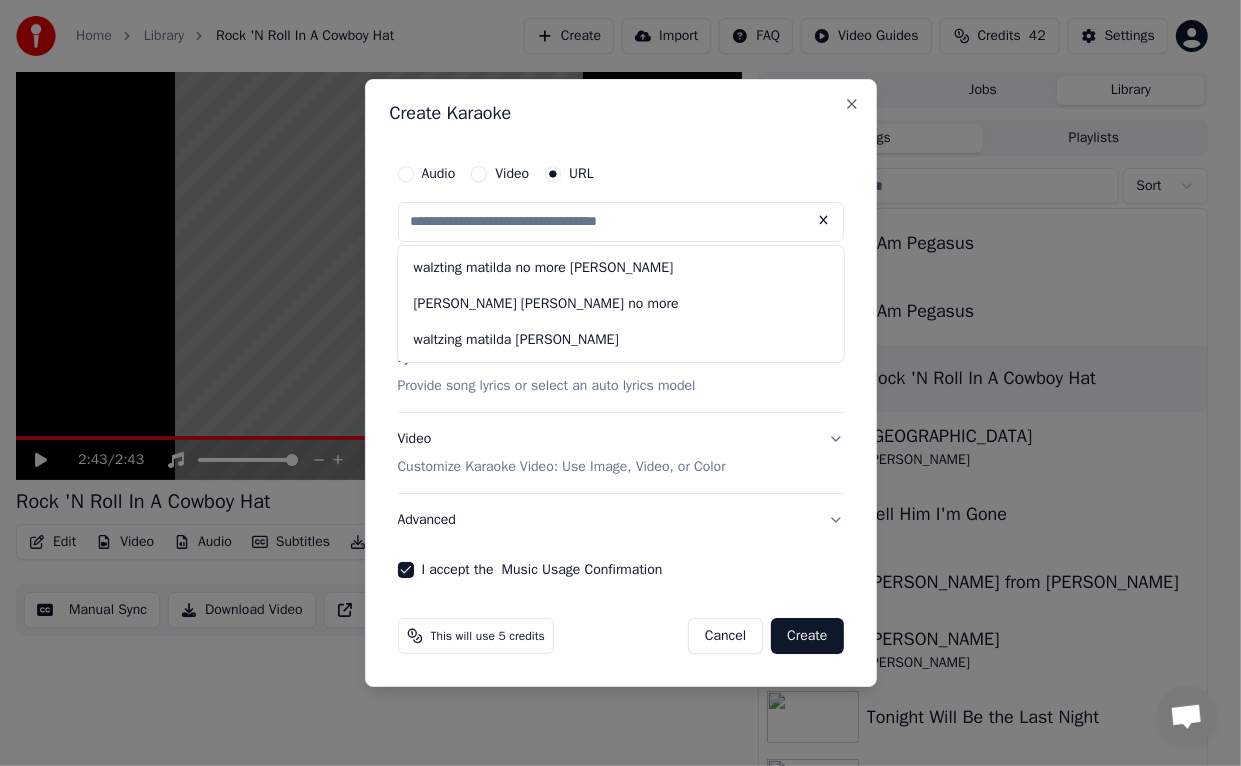 click on "Create" at bounding box center (807, 636) 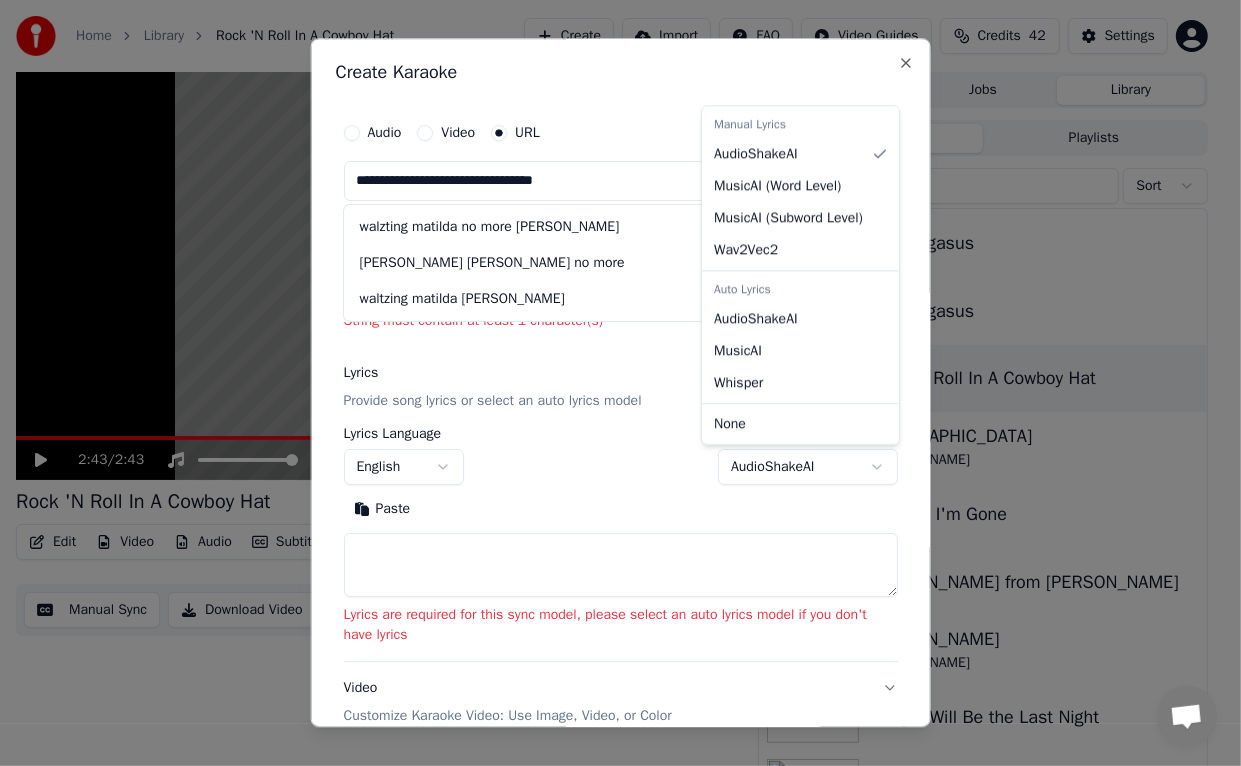 click on "**********" at bounding box center [612, 383] 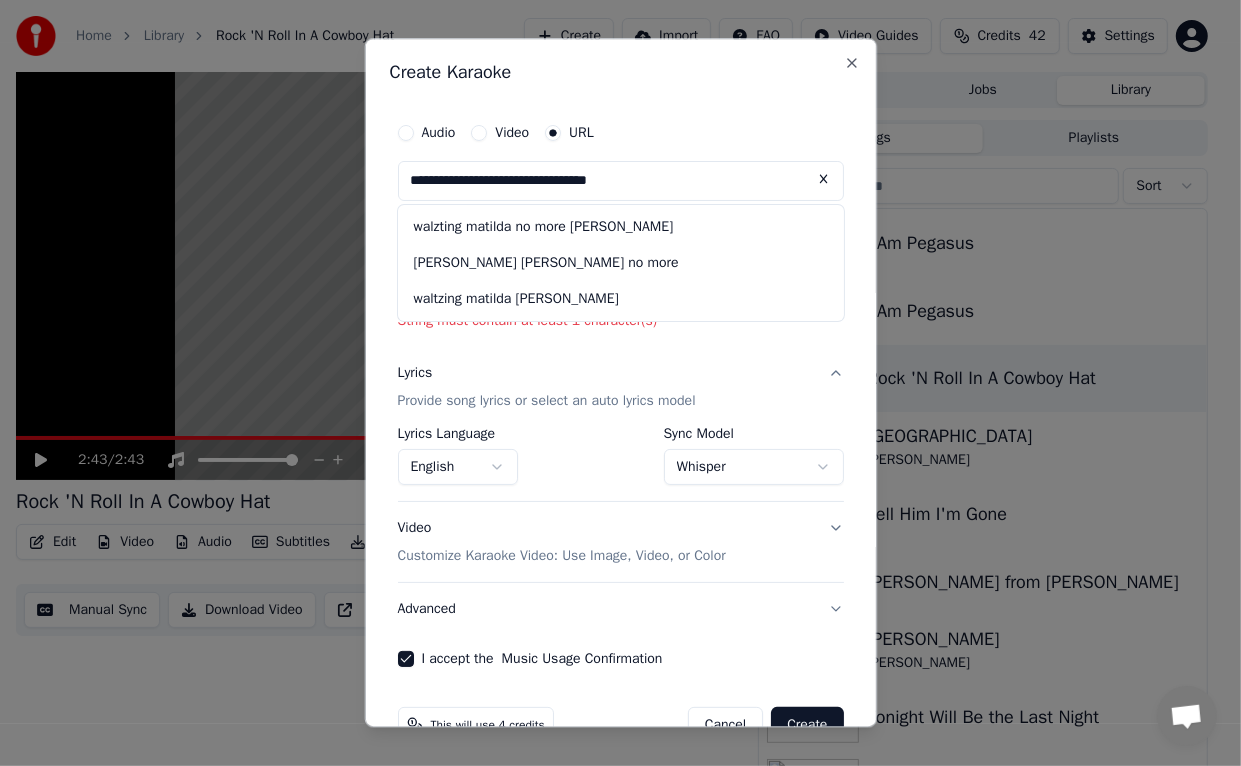click on "Create" at bounding box center (807, 725) 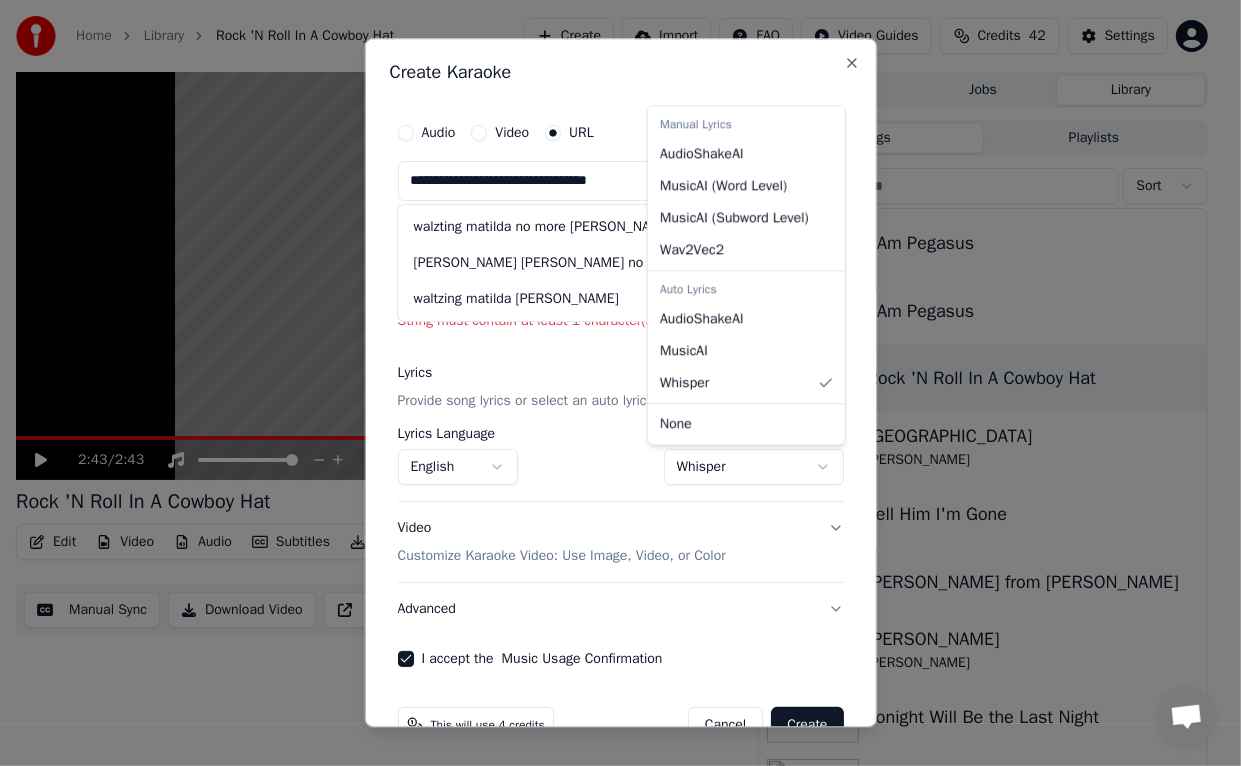 click on "**********" at bounding box center (612, 383) 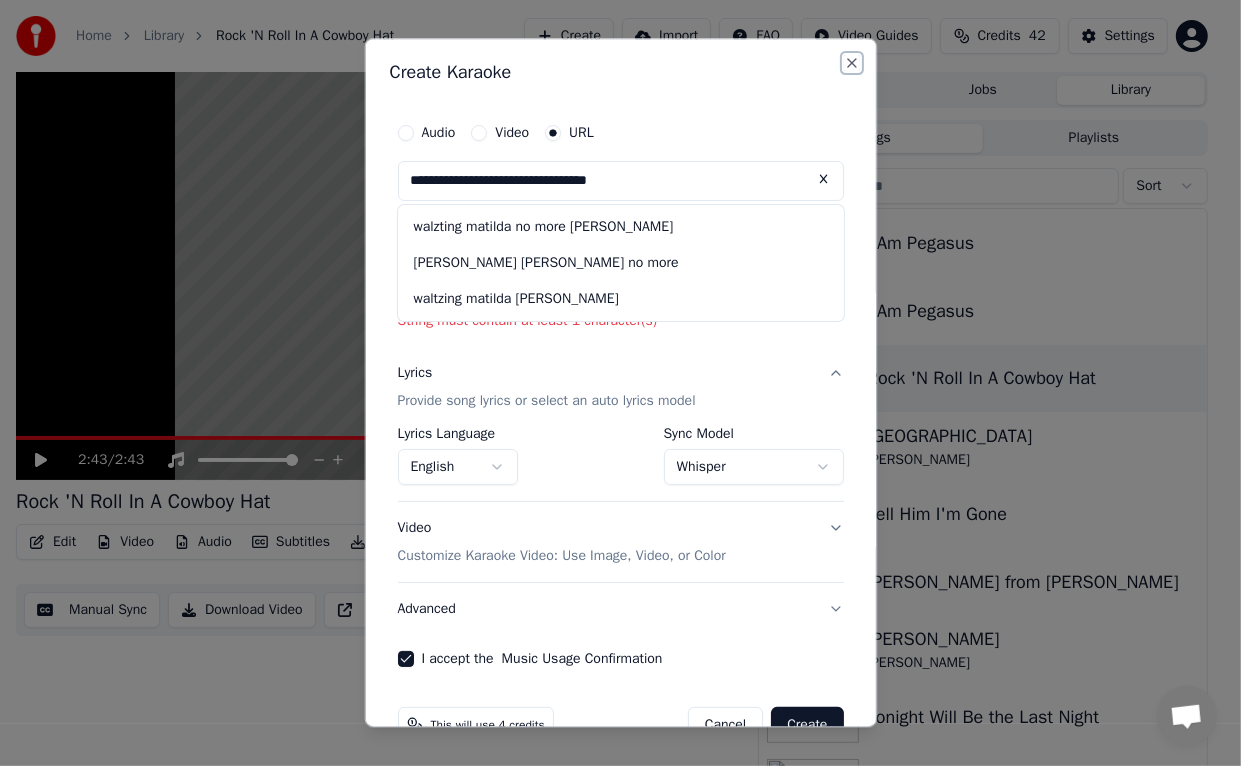 click on "Close" at bounding box center [852, 63] 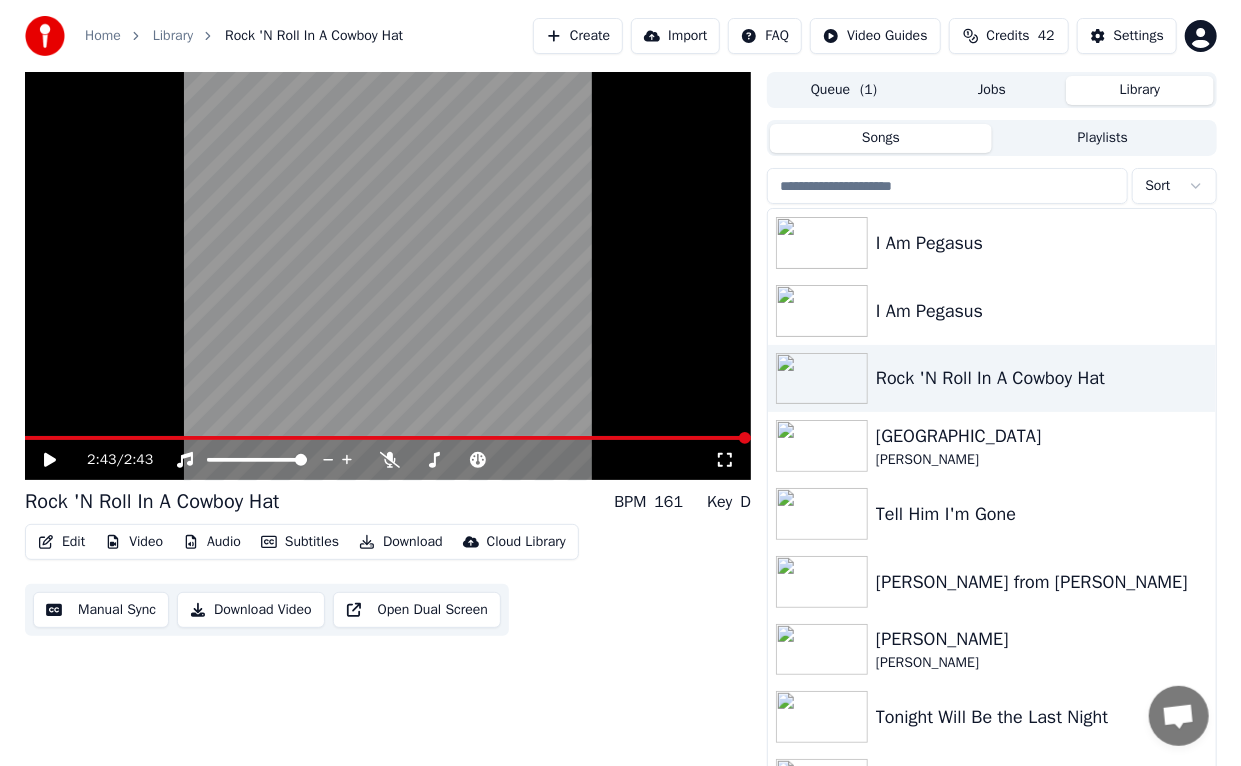 scroll, scrollTop: 16, scrollLeft: 0, axis: vertical 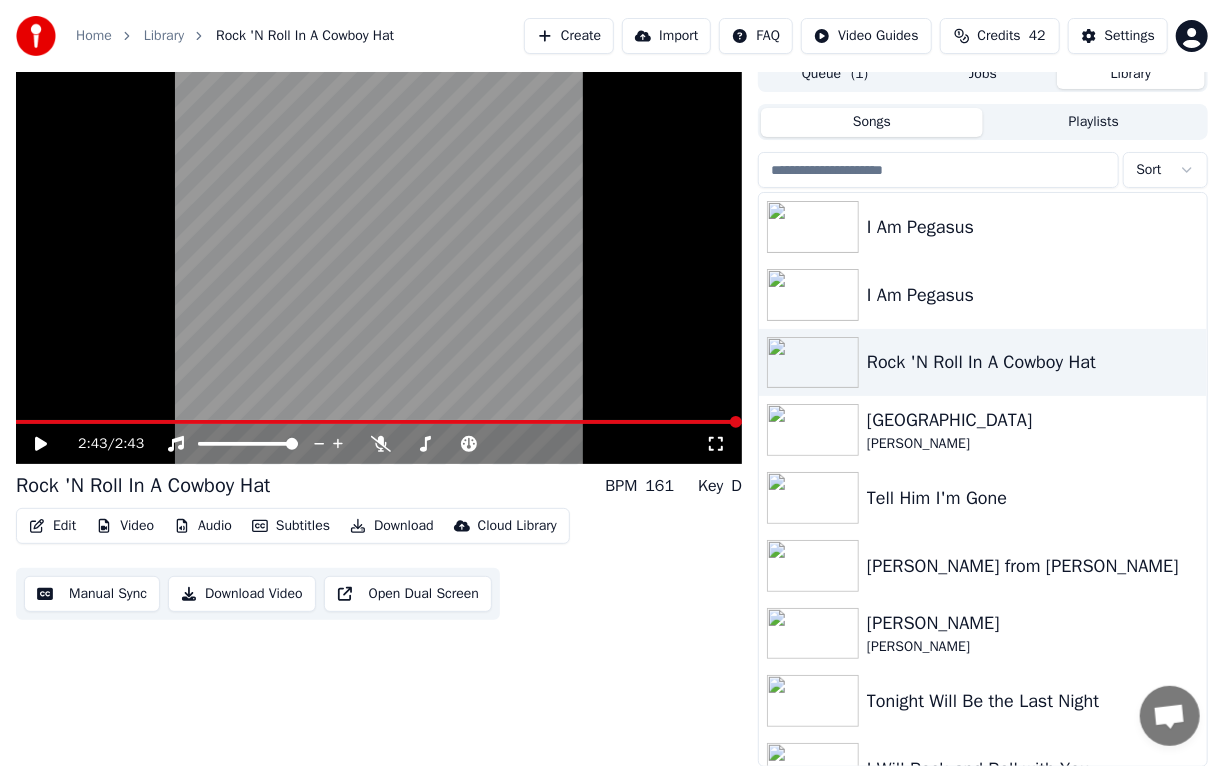 click on "Create" at bounding box center [569, 36] 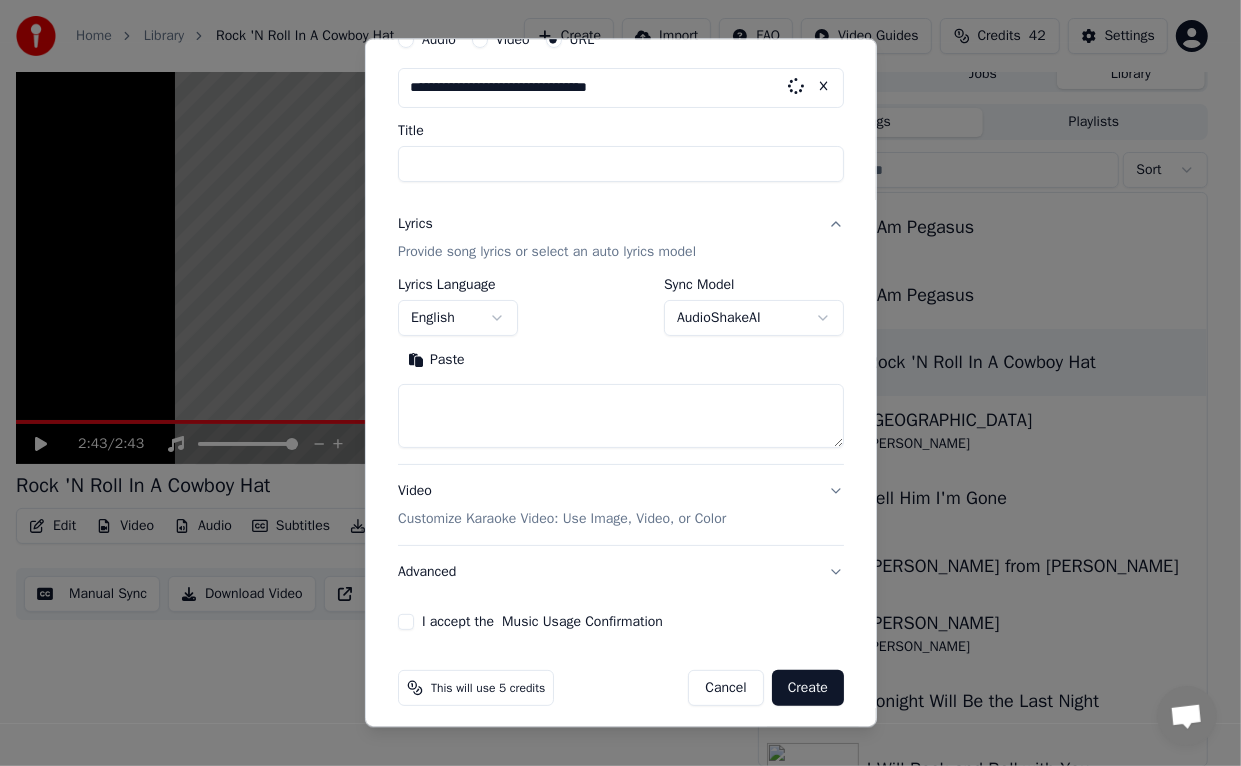 scroll, scrollTop: 95, scrollLeft: 0, axis: vertical 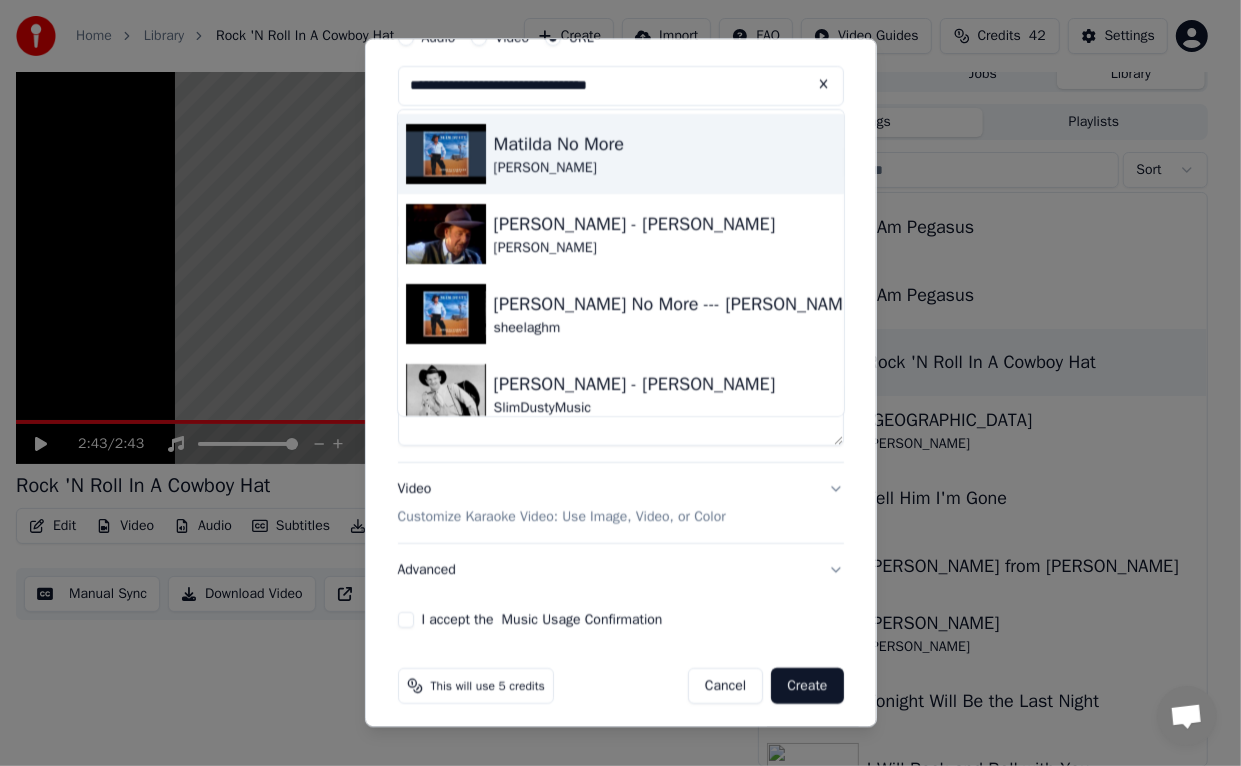 click on "Matilda No More" at bounding box center [559, 144] 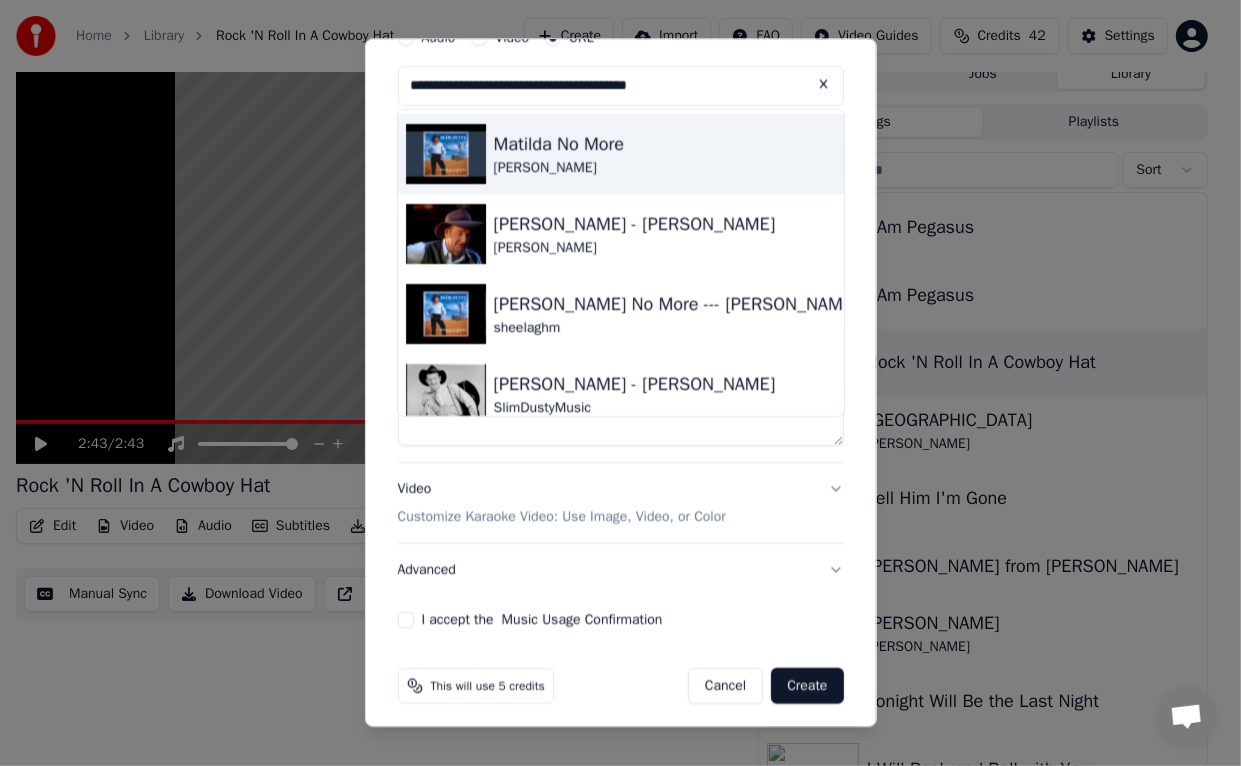 type on "**********" 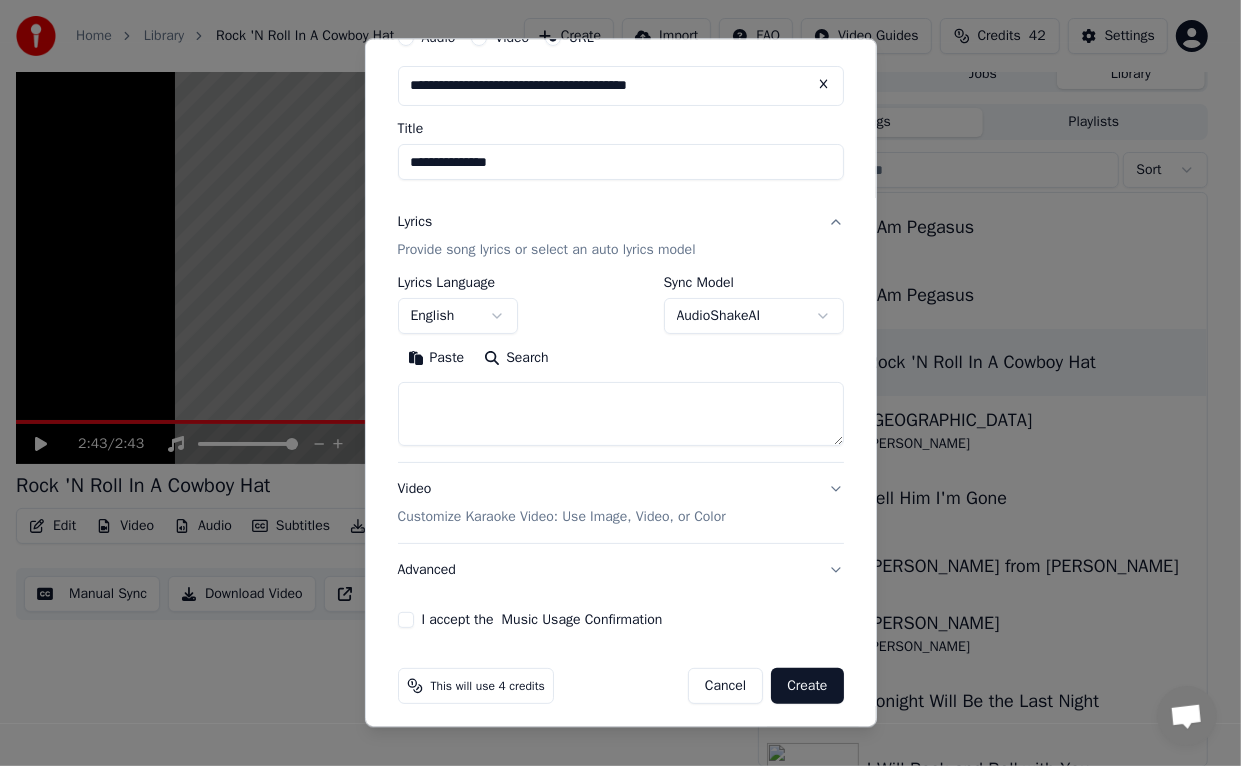 click on "**********" at bounding box center [612, 367] 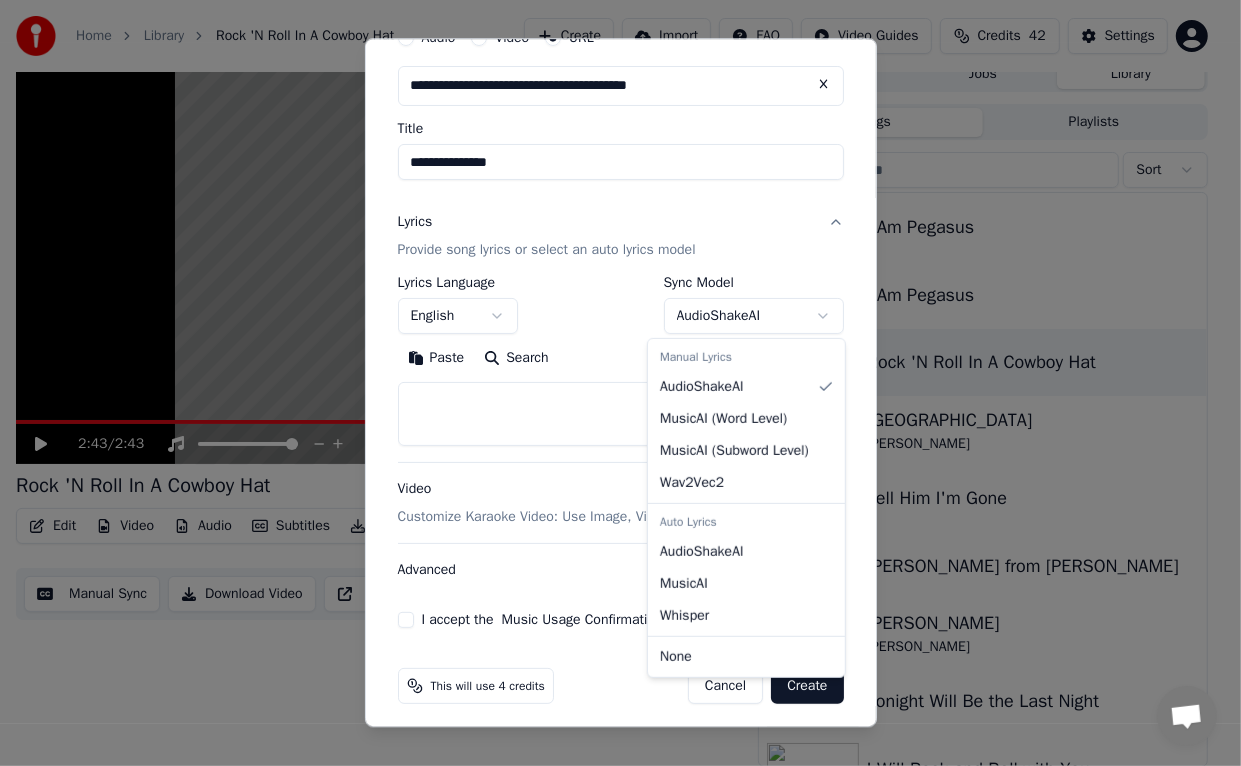 select on "*******" 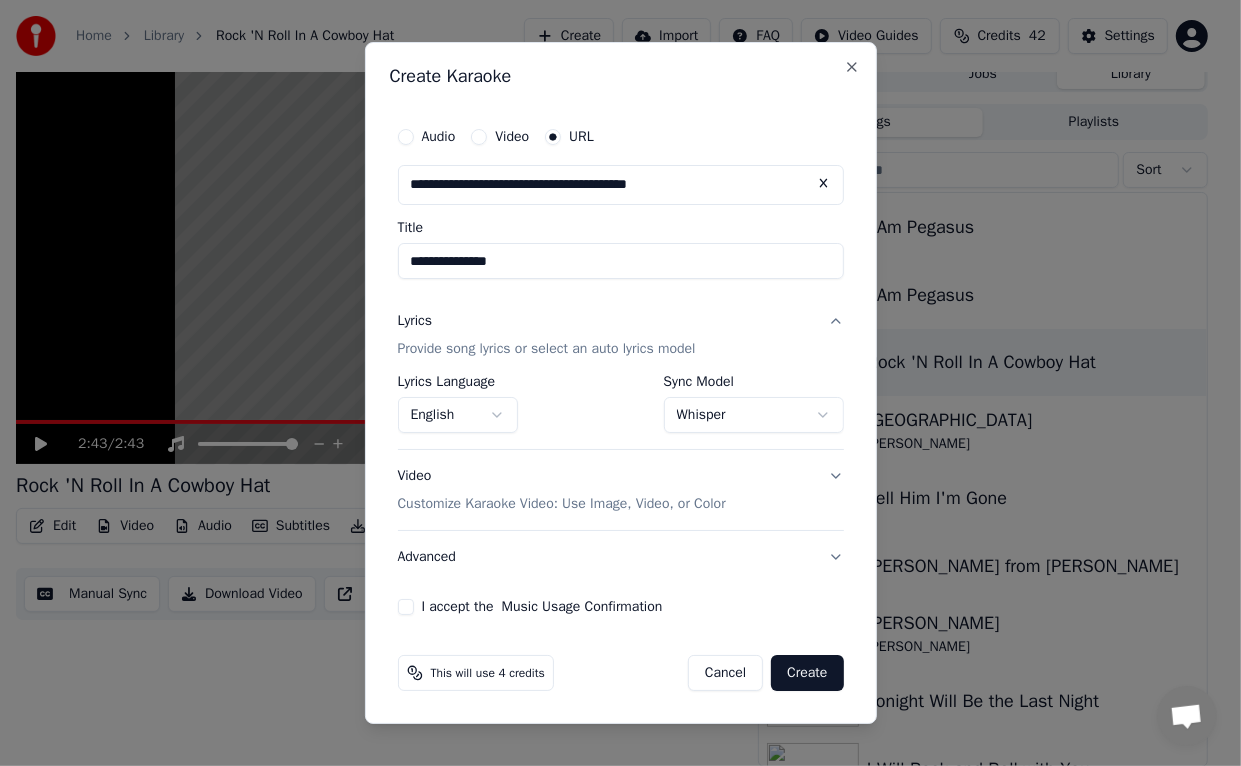 click on "I accept the   Music Usage Confirmation" at bounding box center (406, 607) 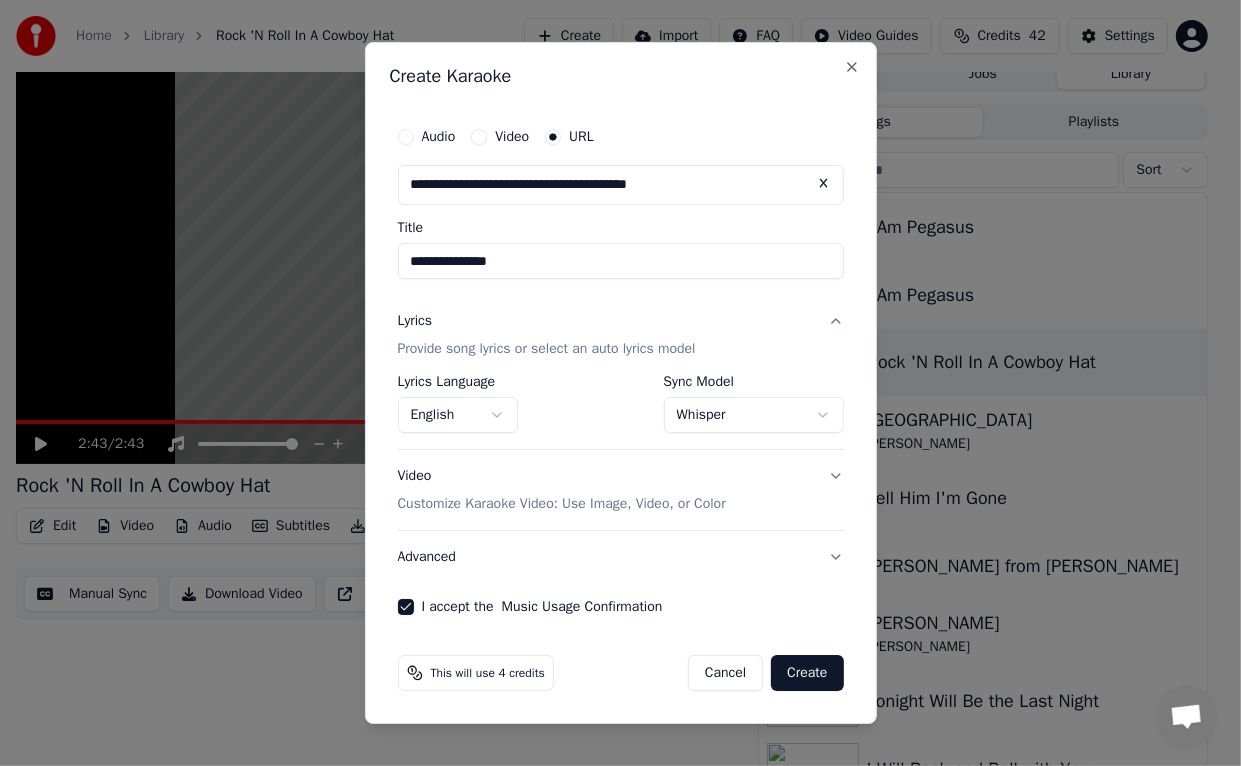 click on "Create" at bounding box center (807, 673) 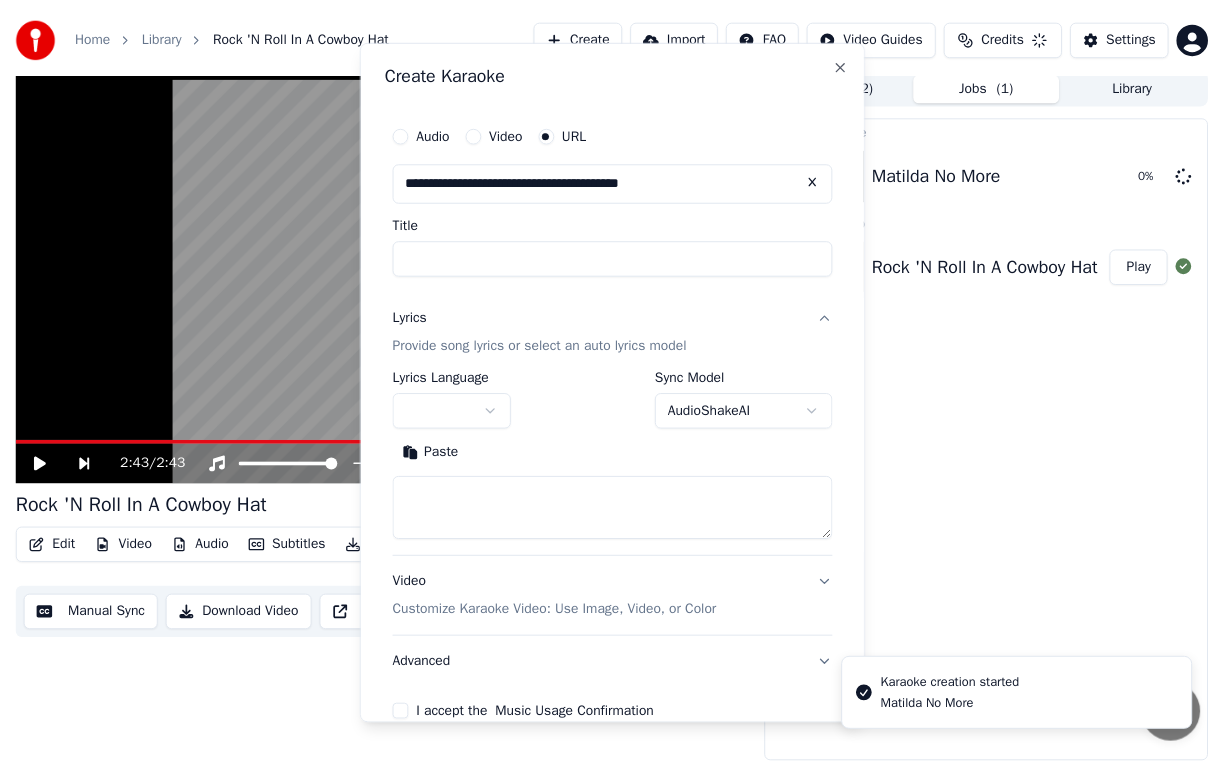 scroll, scrollTop: 4, scrollLeft: 0, axis: vertical 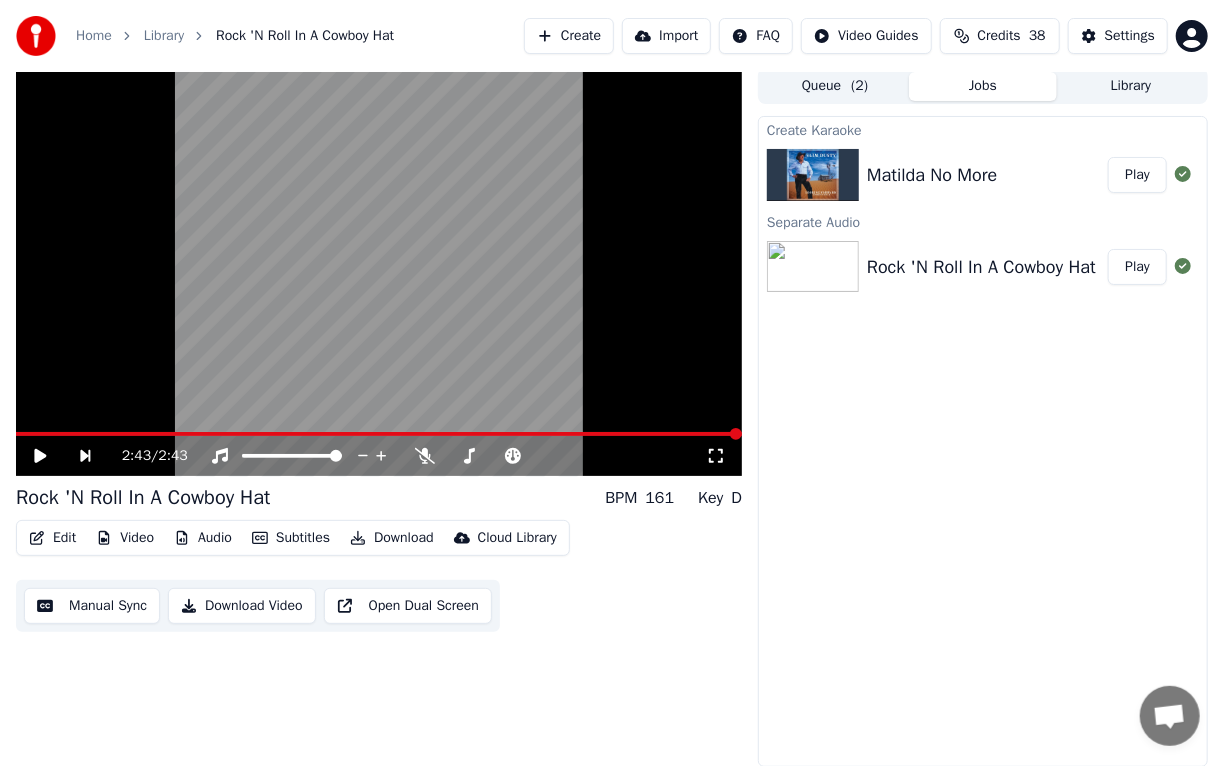 click on "Play" at bounding box center [1137, 175] 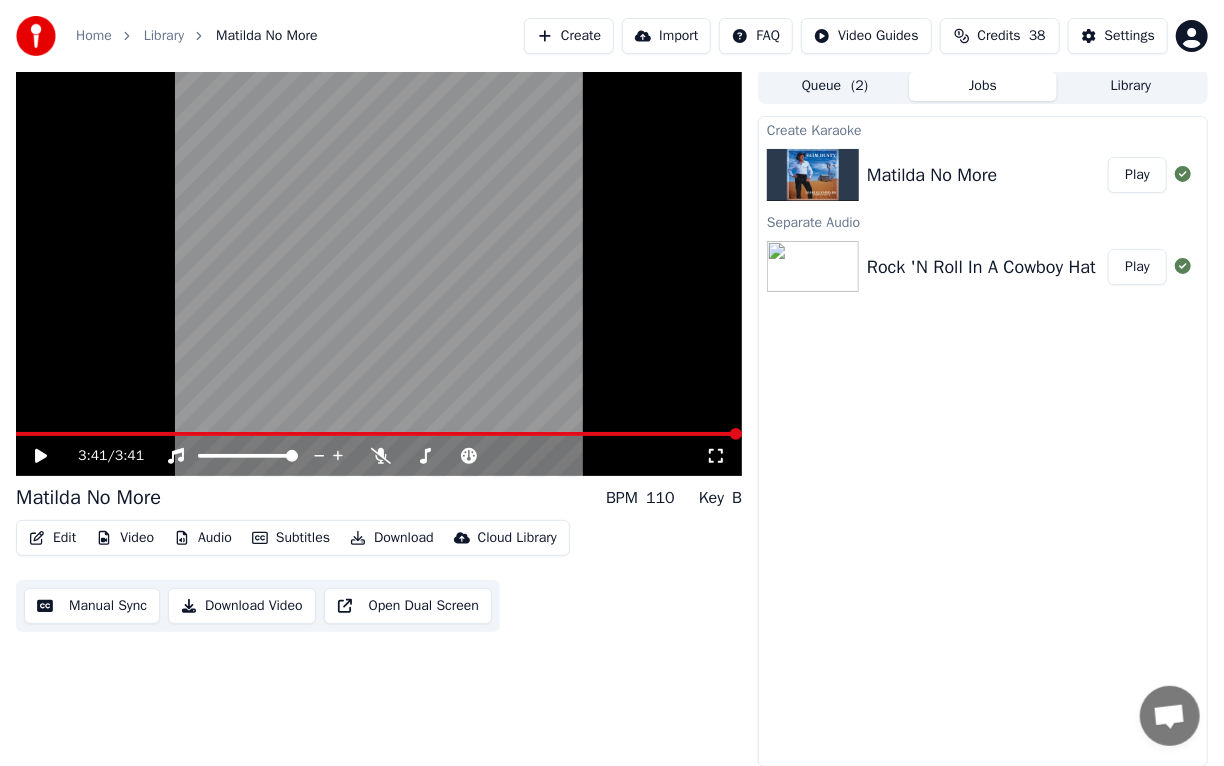 click 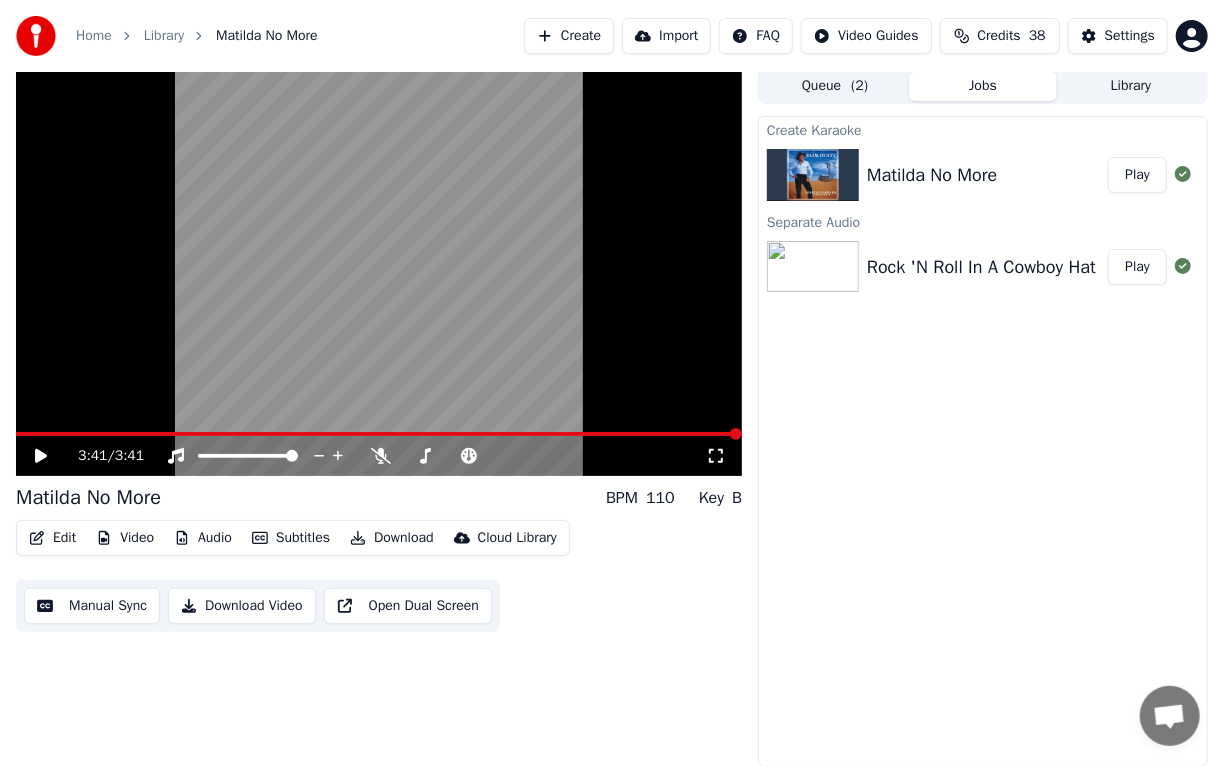 click 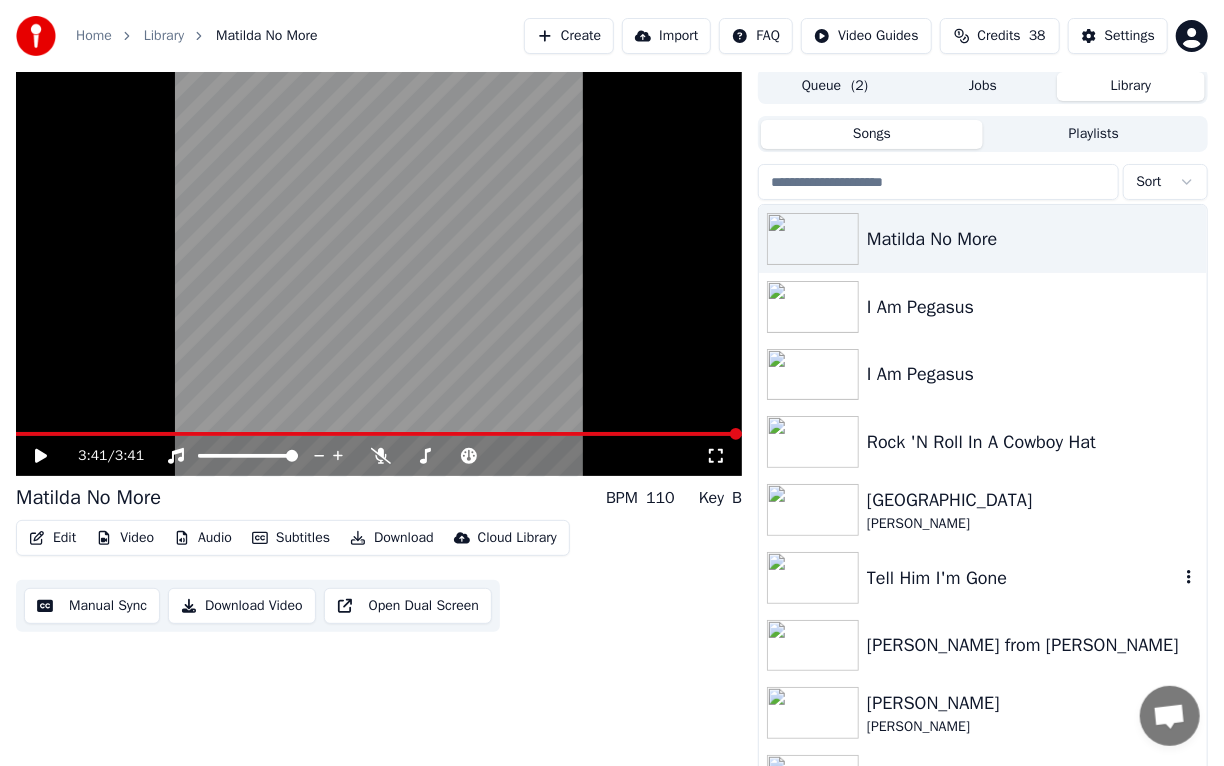 click at bounding box center [817, 578] 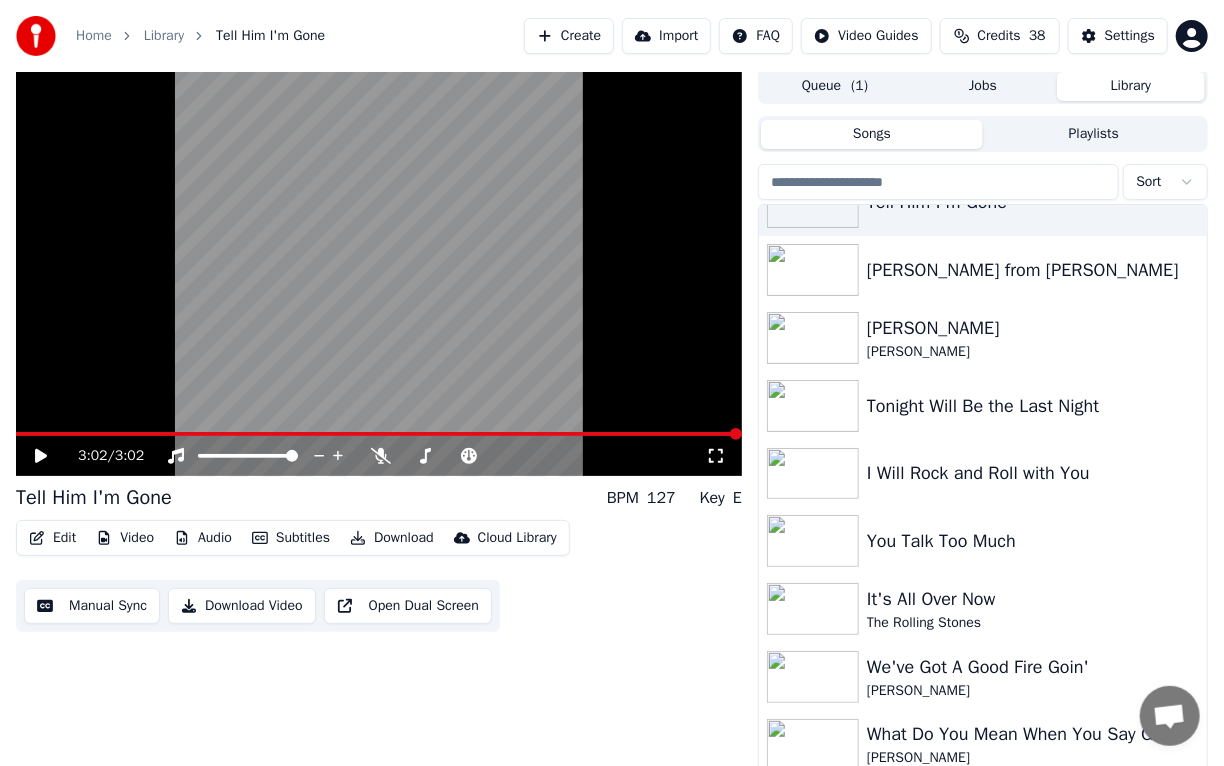 scroll, scrollTop: 400, scrollLeft: 0, axis: vertical 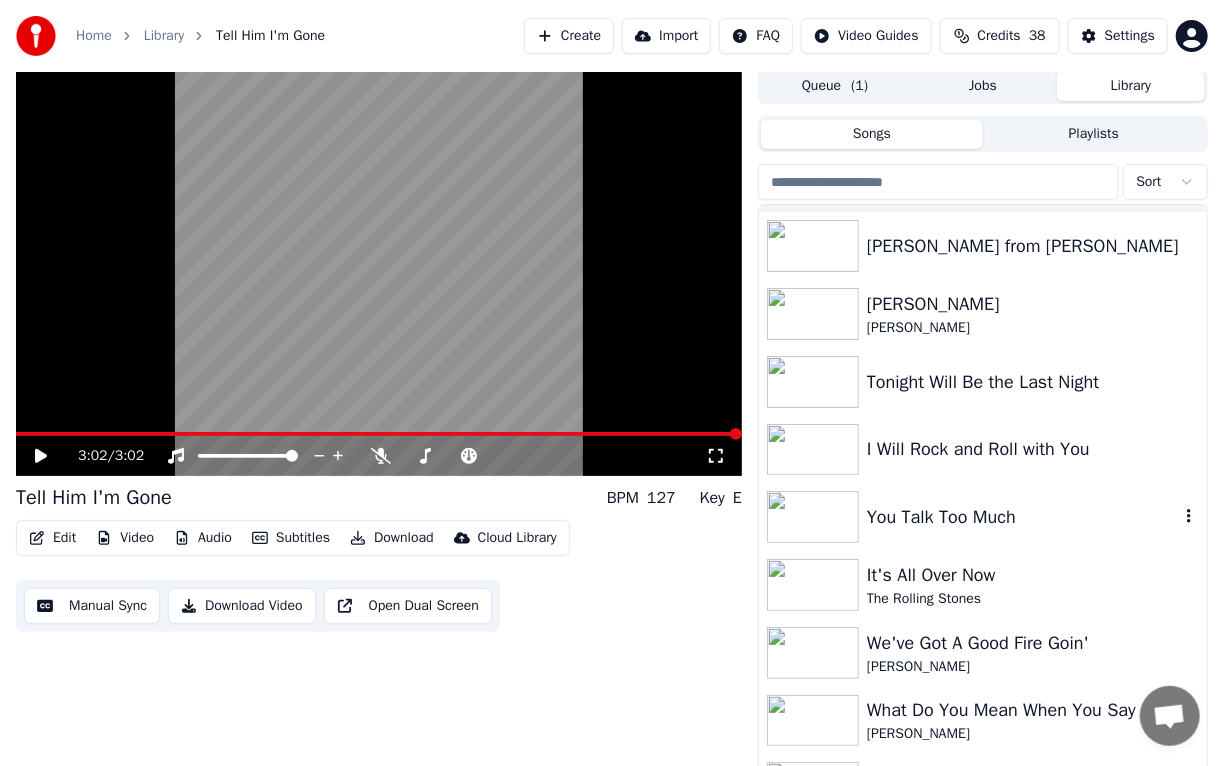 click at bounding box center (813, 517) 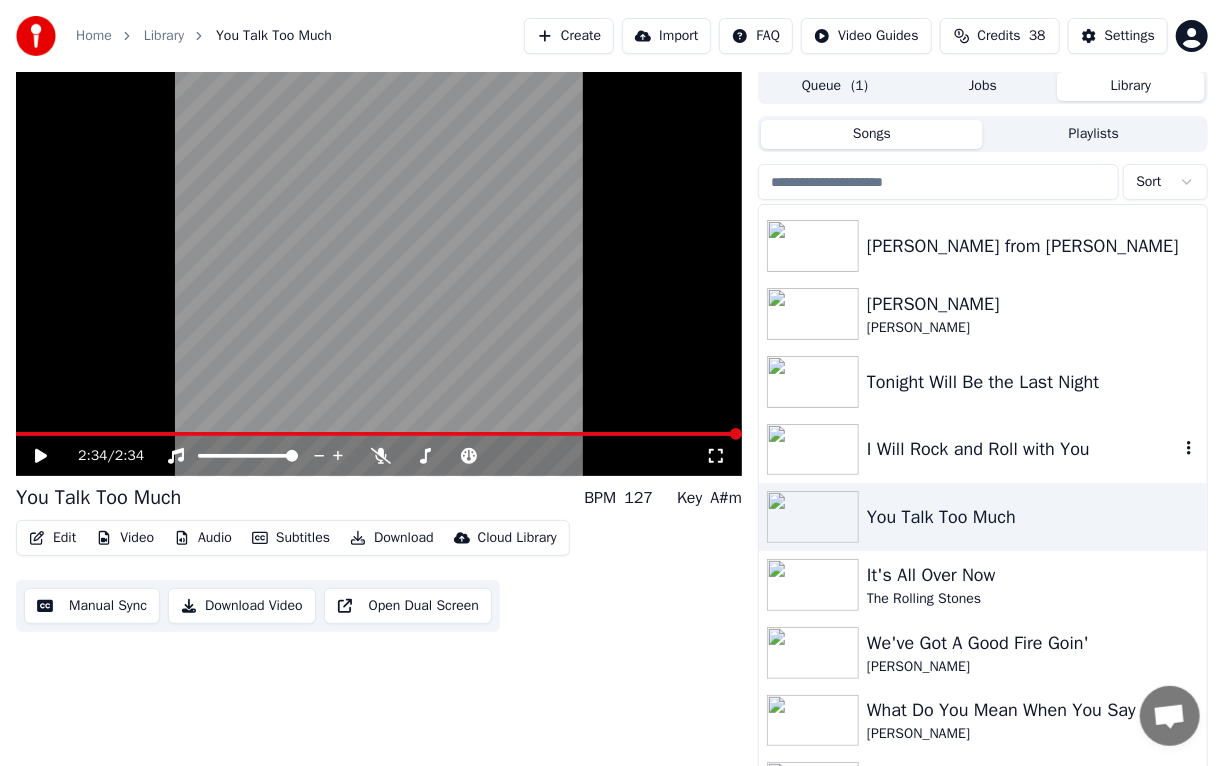 click at bounding box center (813, 450) 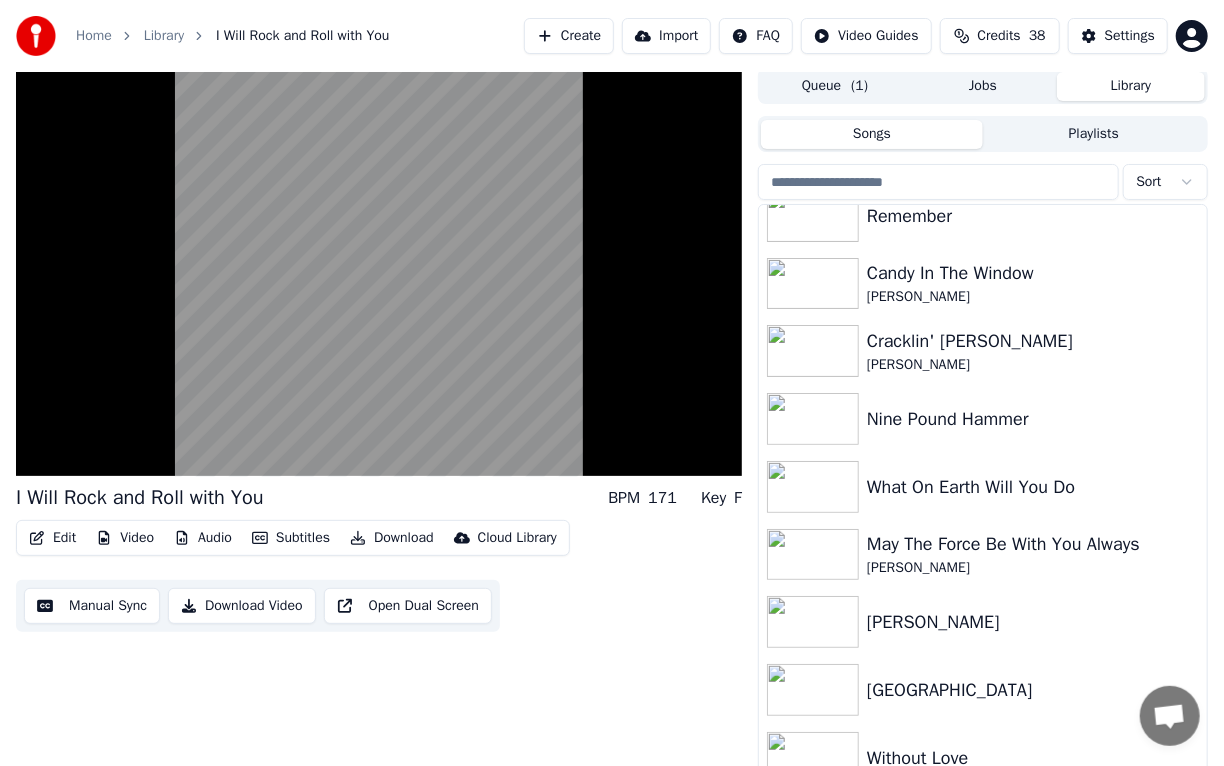 scroll, scrollTop: 2009, scrollLeft: 0, axis: vertical 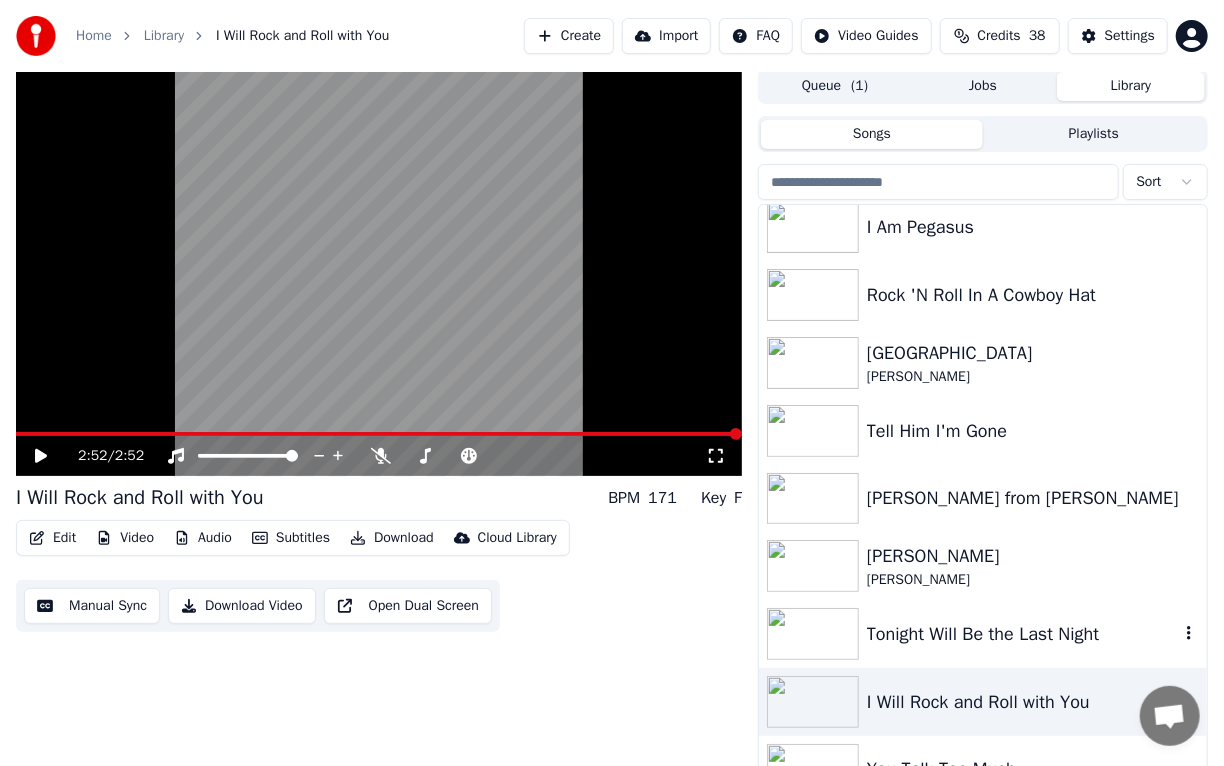 click on "Tonight Will Be the Last Night" at bounding box center [1023, 634] 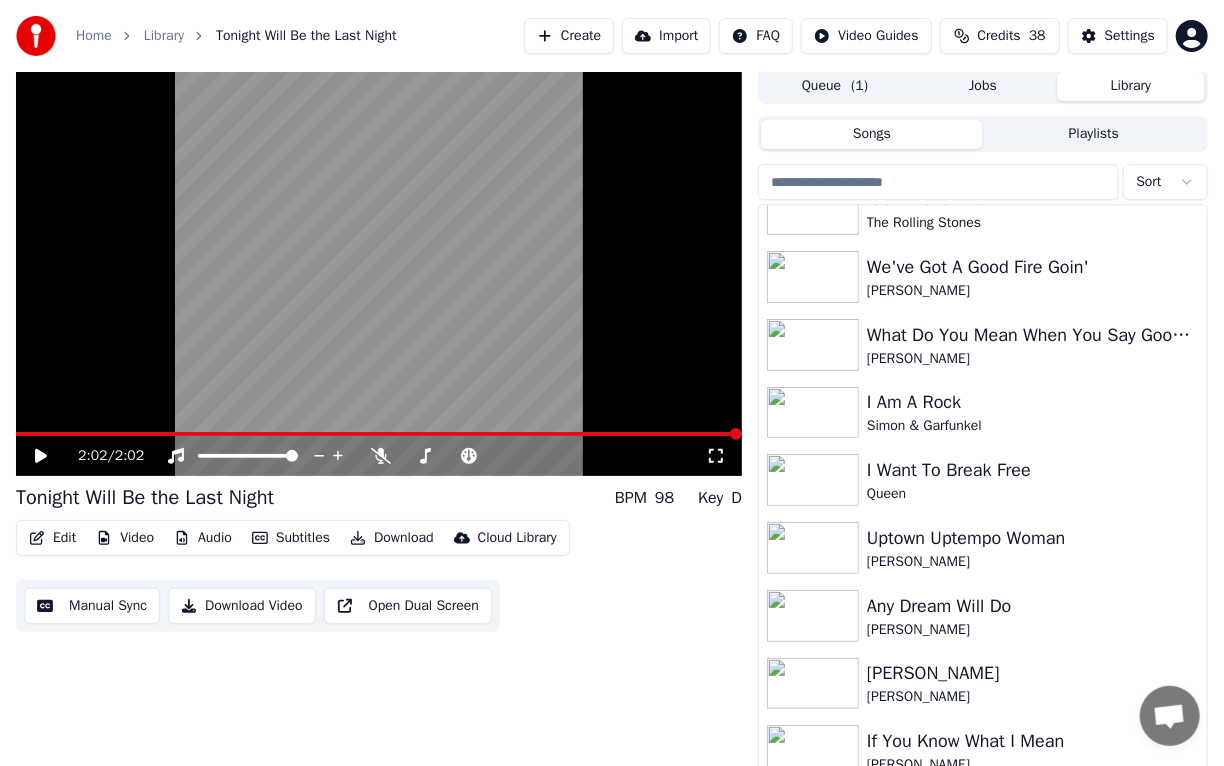 scroll, scrollTop: 811, scrollLeft: 0, axis: vertical 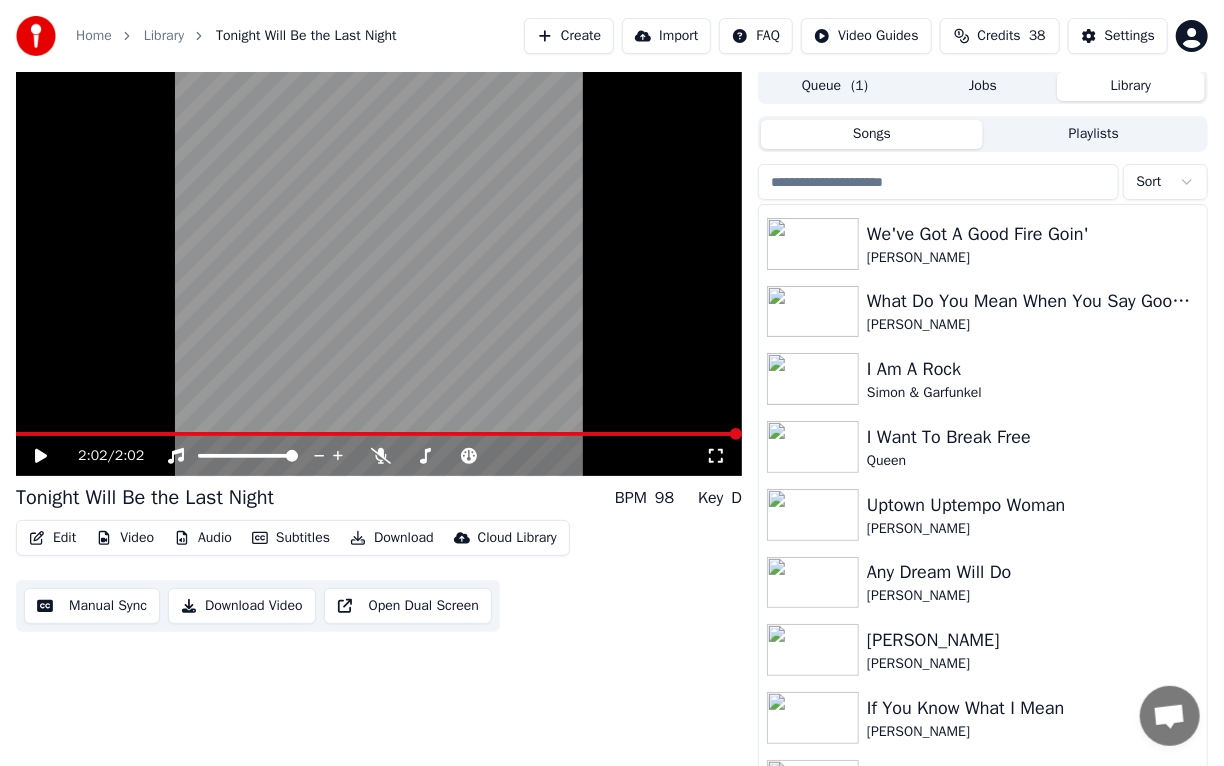 click on "If You Know What I Mean" at bounding box center [1023, 708] 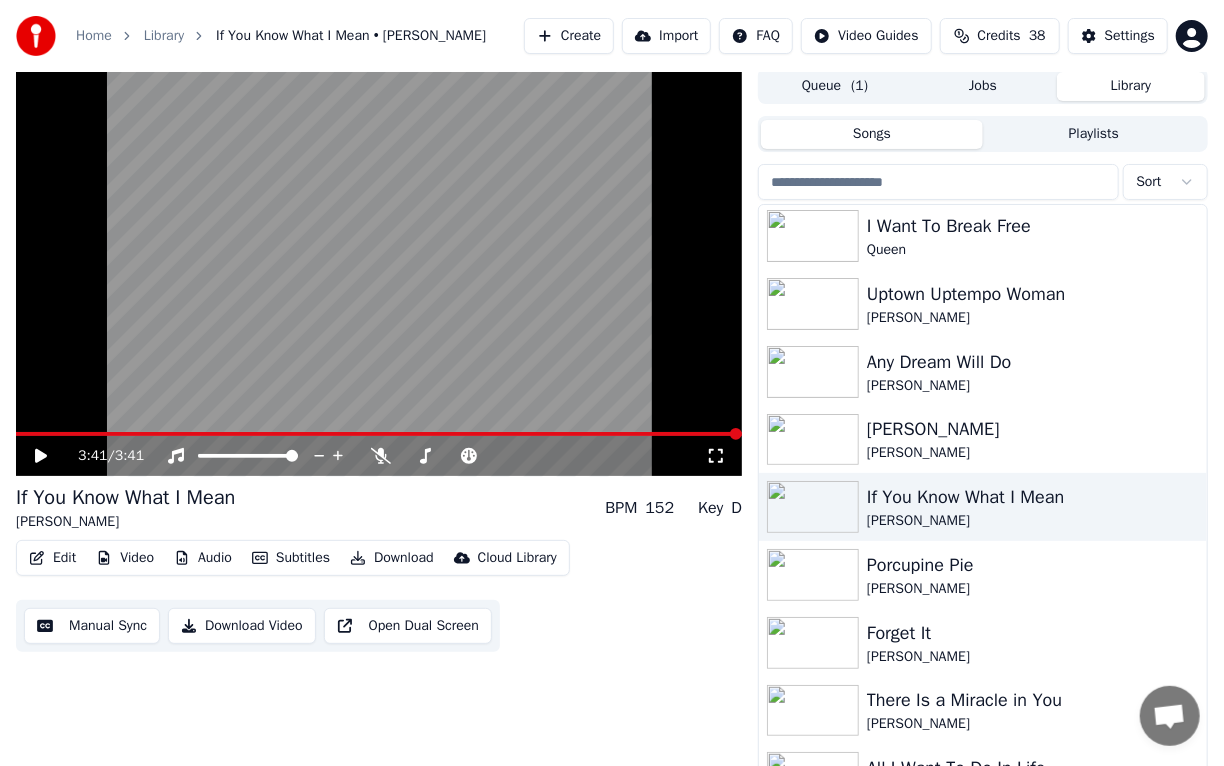 scroll, scrollTop: 982, scrollLeft: 0, axis: vertical 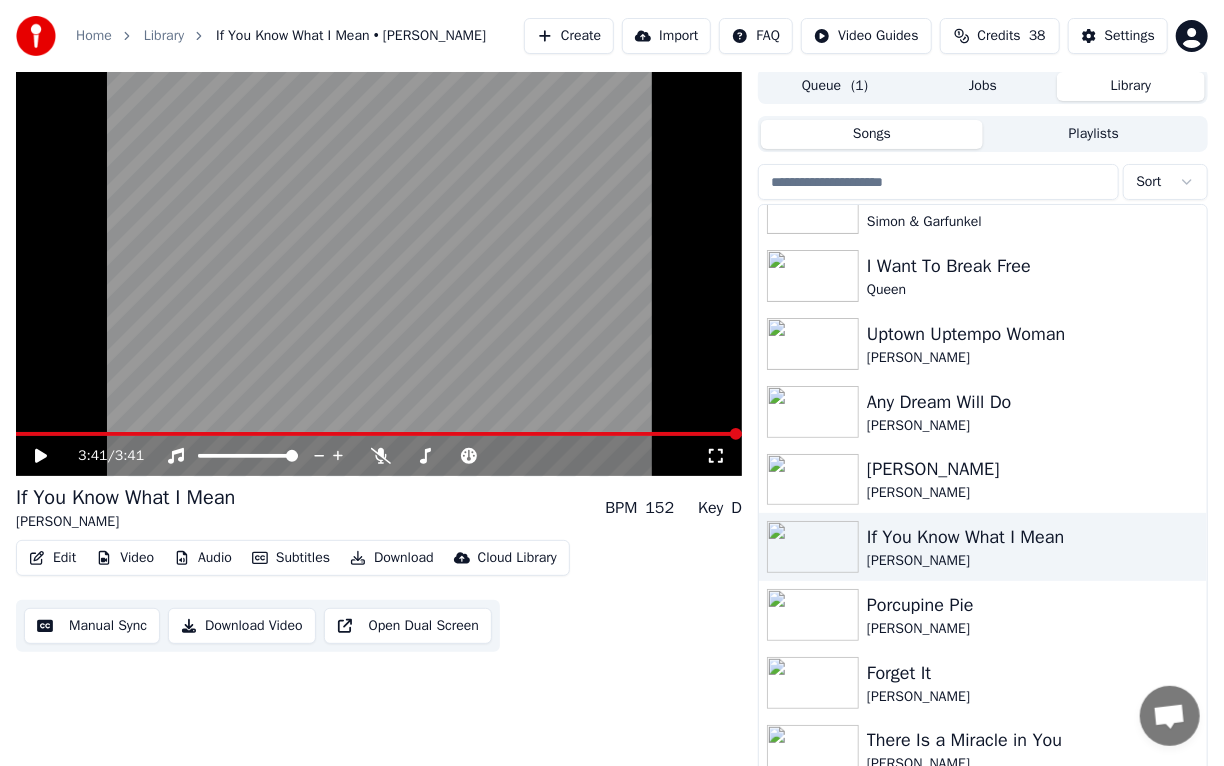 drag, startPoint x: 304, startPoint y: 486, endPoint x: 211, endPoint y: 474, distance: 93.770996 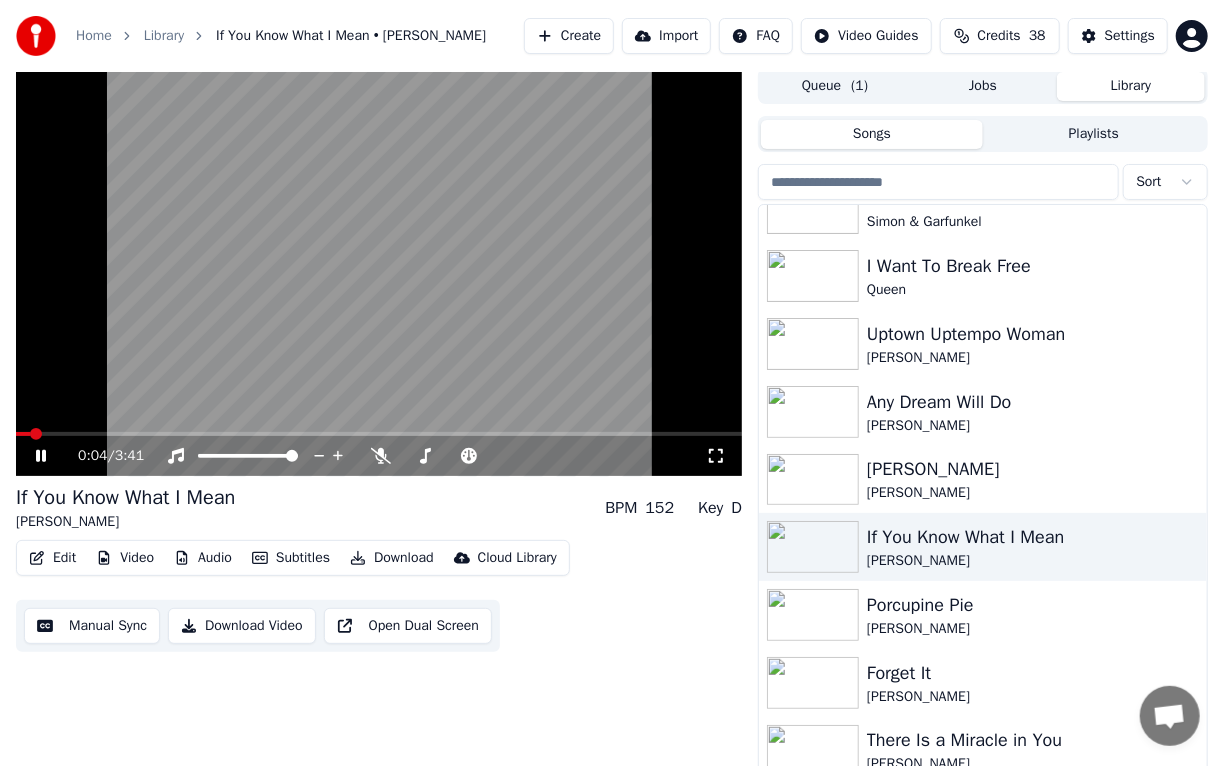 click on "0:04  /  3:41" at bounding box center (379, 456) 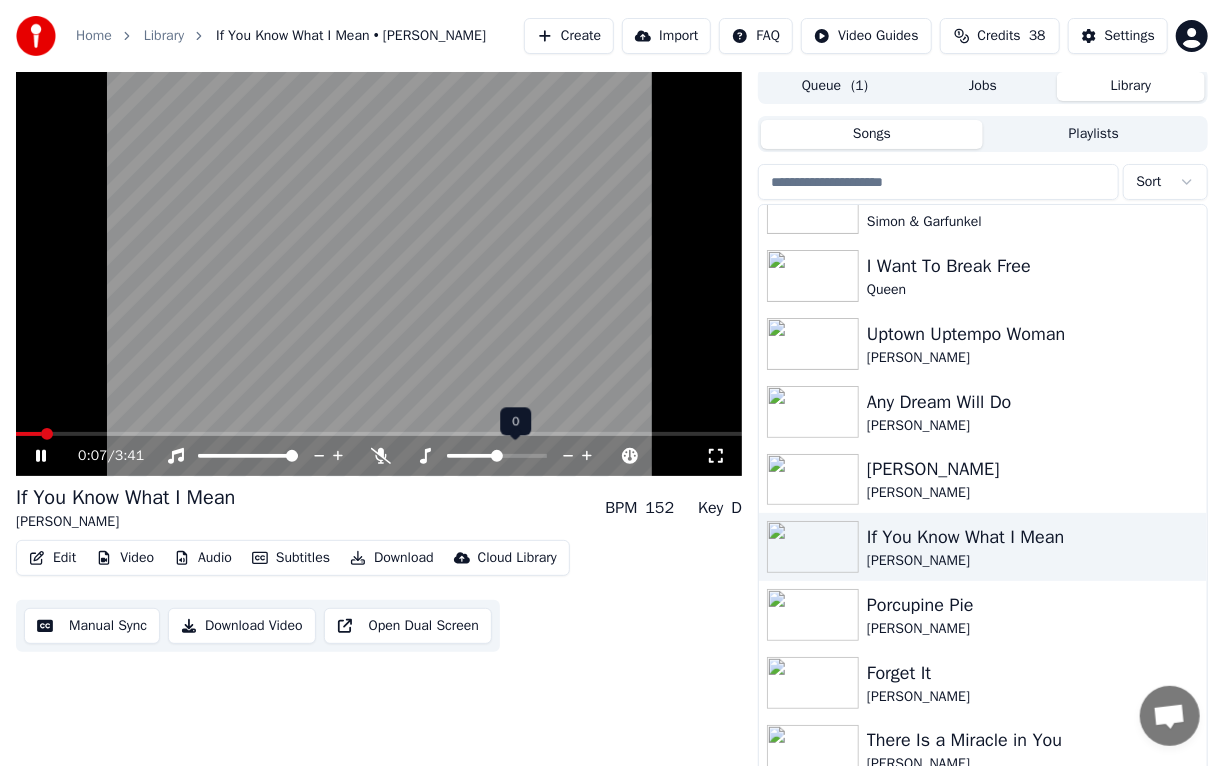 click at bounding box center [472, 456] 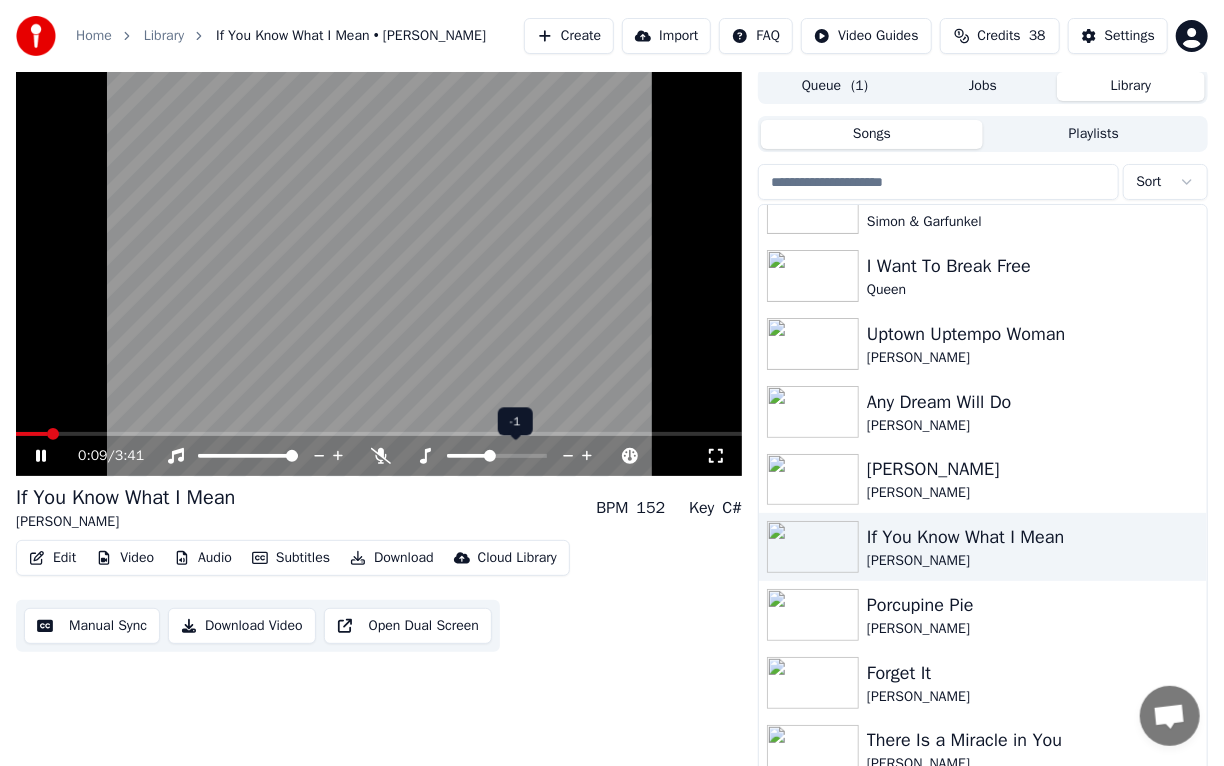 click at bounding box center [468, 456] 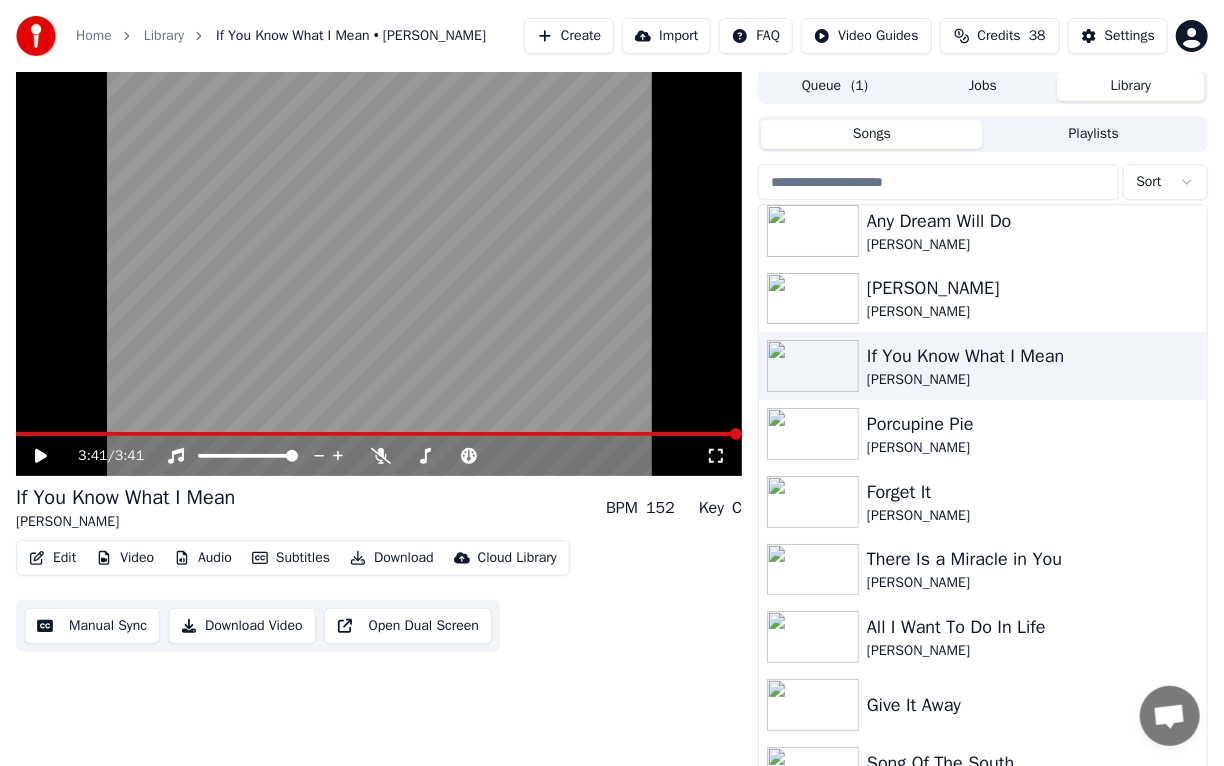 scroll, scrollTop: 1168, scrollLeft: 0, axis: vertical 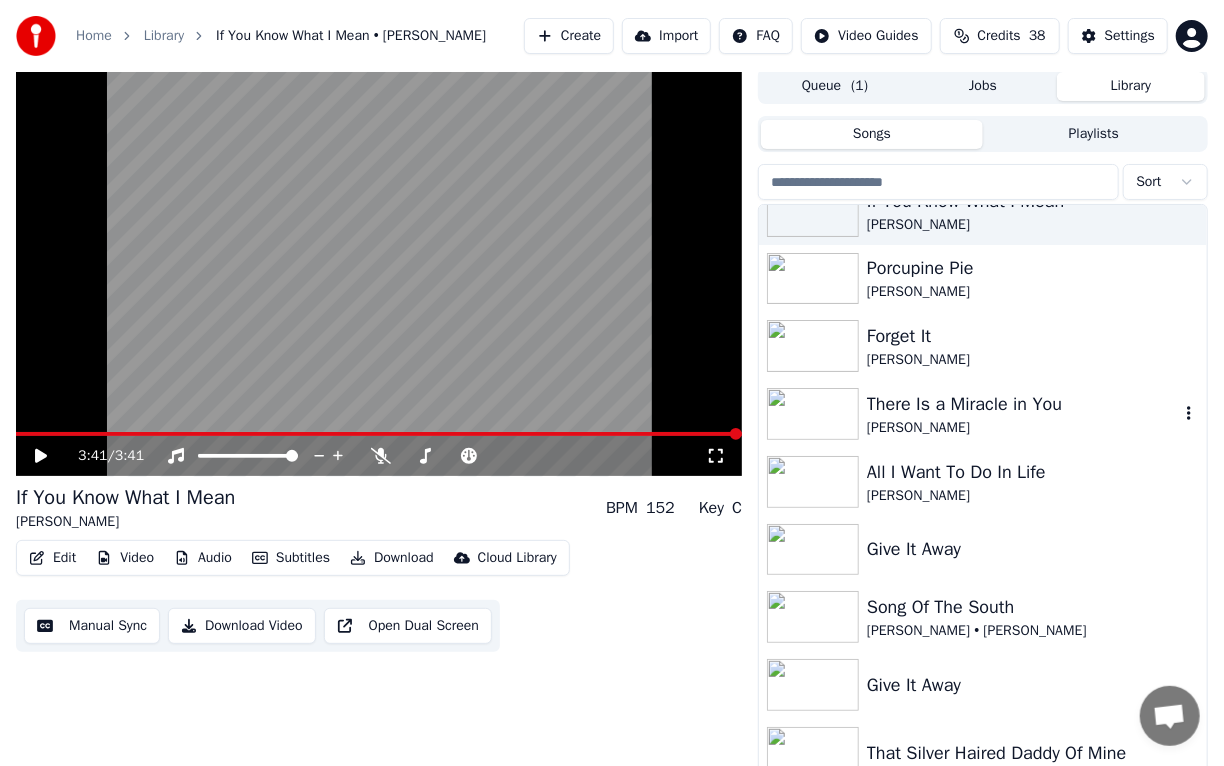 click on "[PERSON_NAME]" at bounding box center [1023, 428] 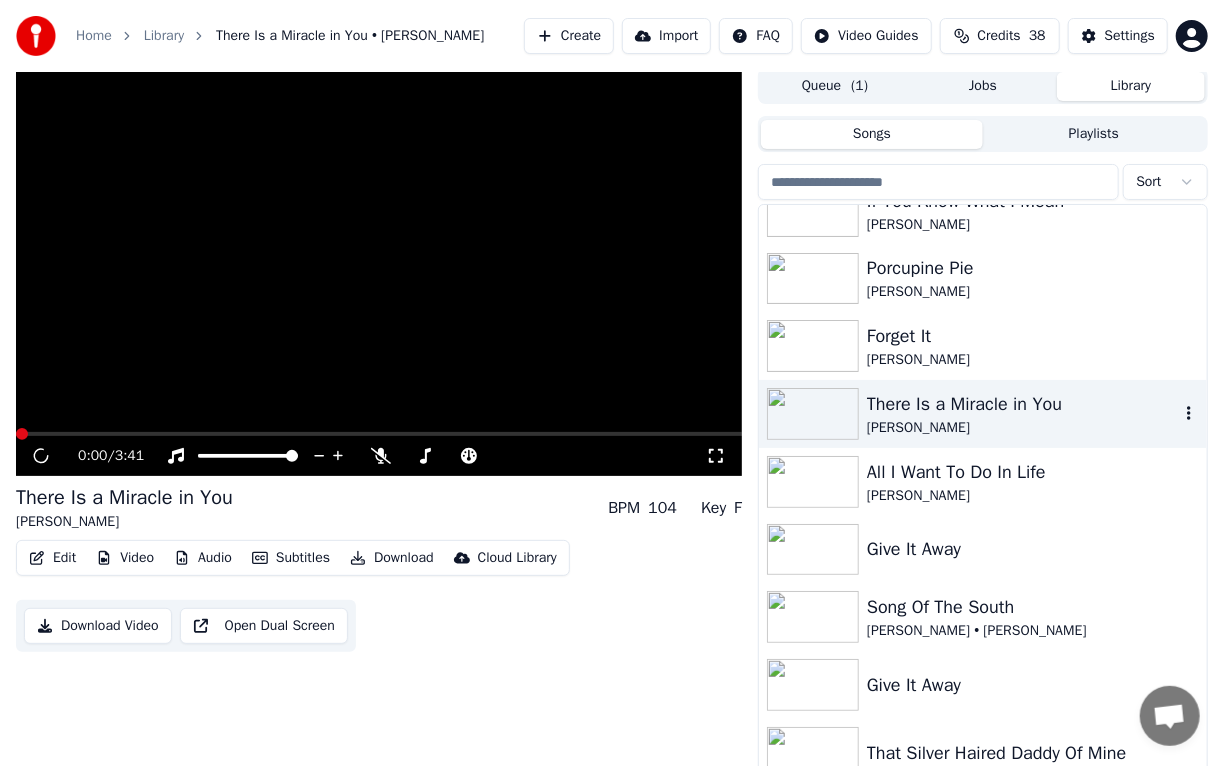 click on "[PERSON_NAME]" at bounding box center [1023, 428] 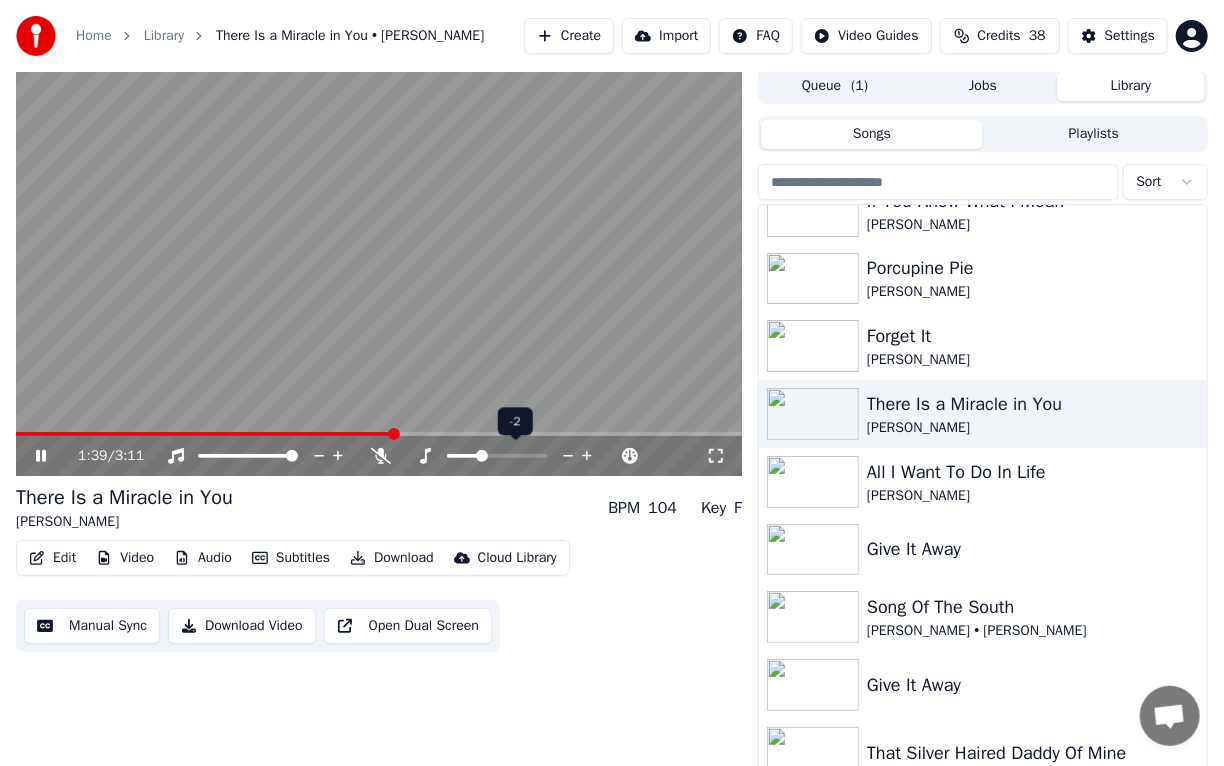 click at bounding box center (497, 456) 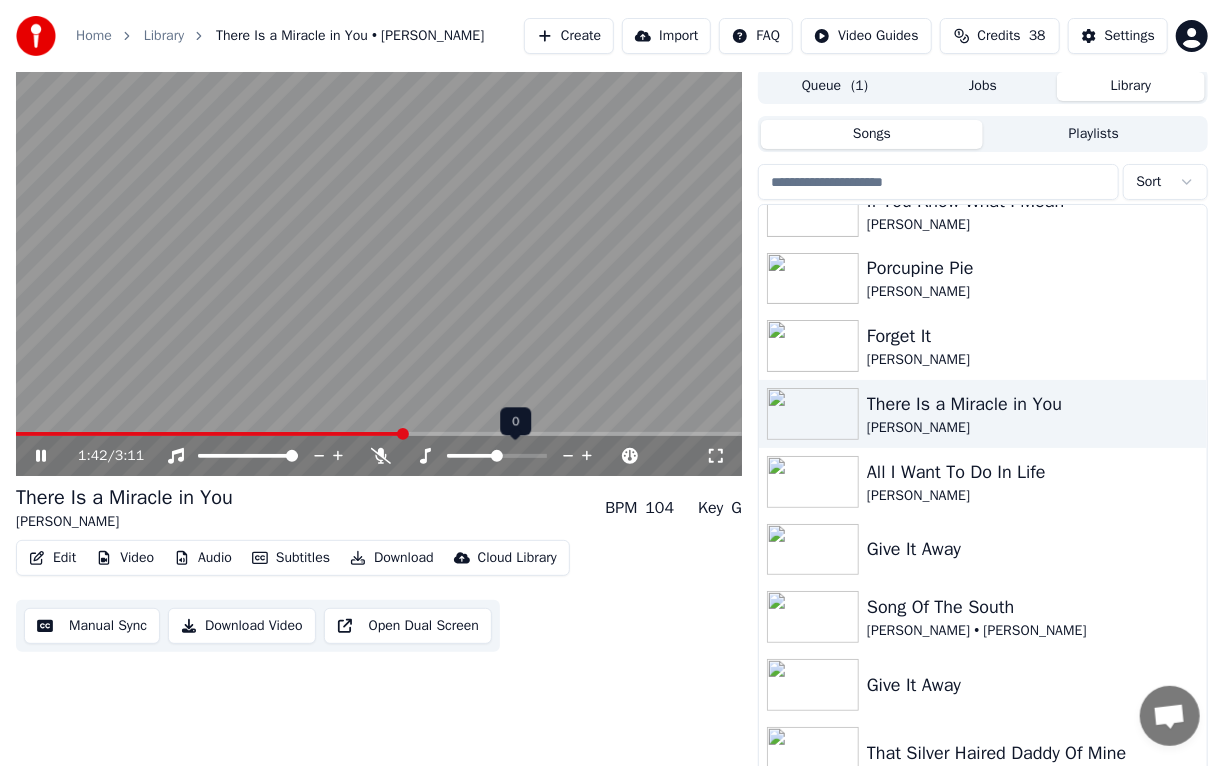 click at bounding box center (497, 456) 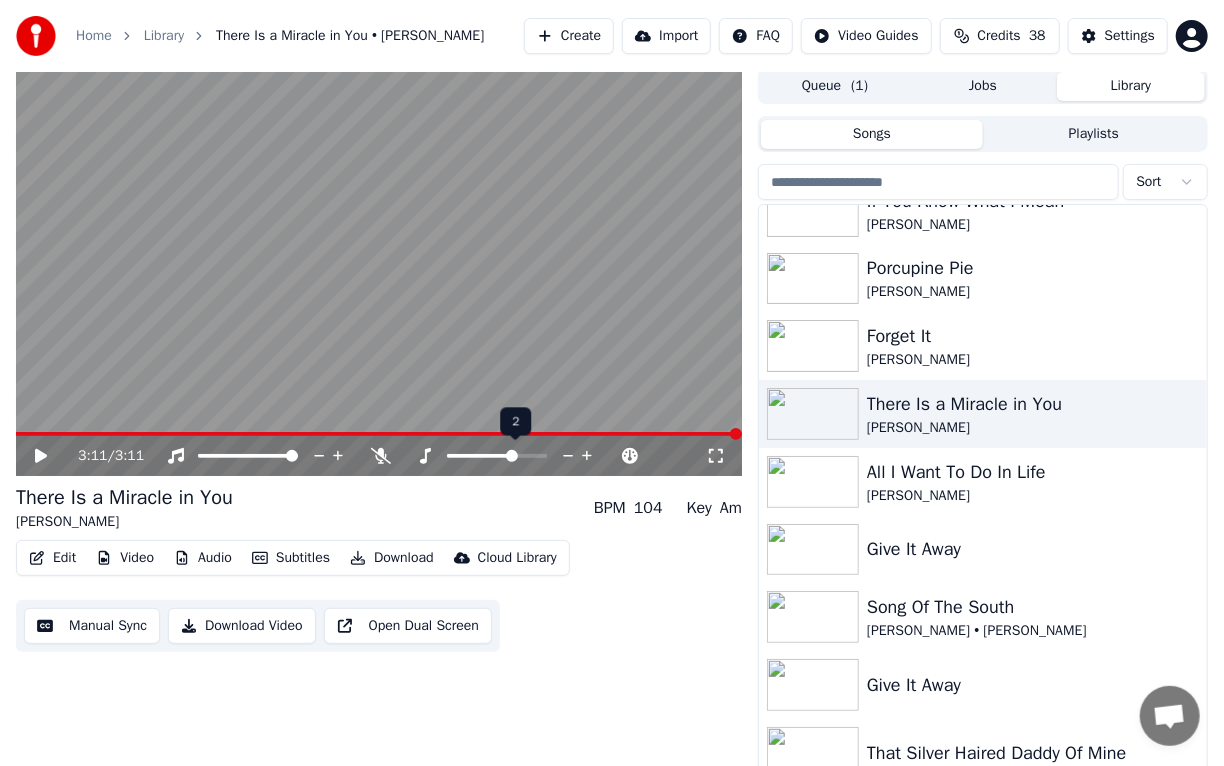 click at bounding box center (497, 456) 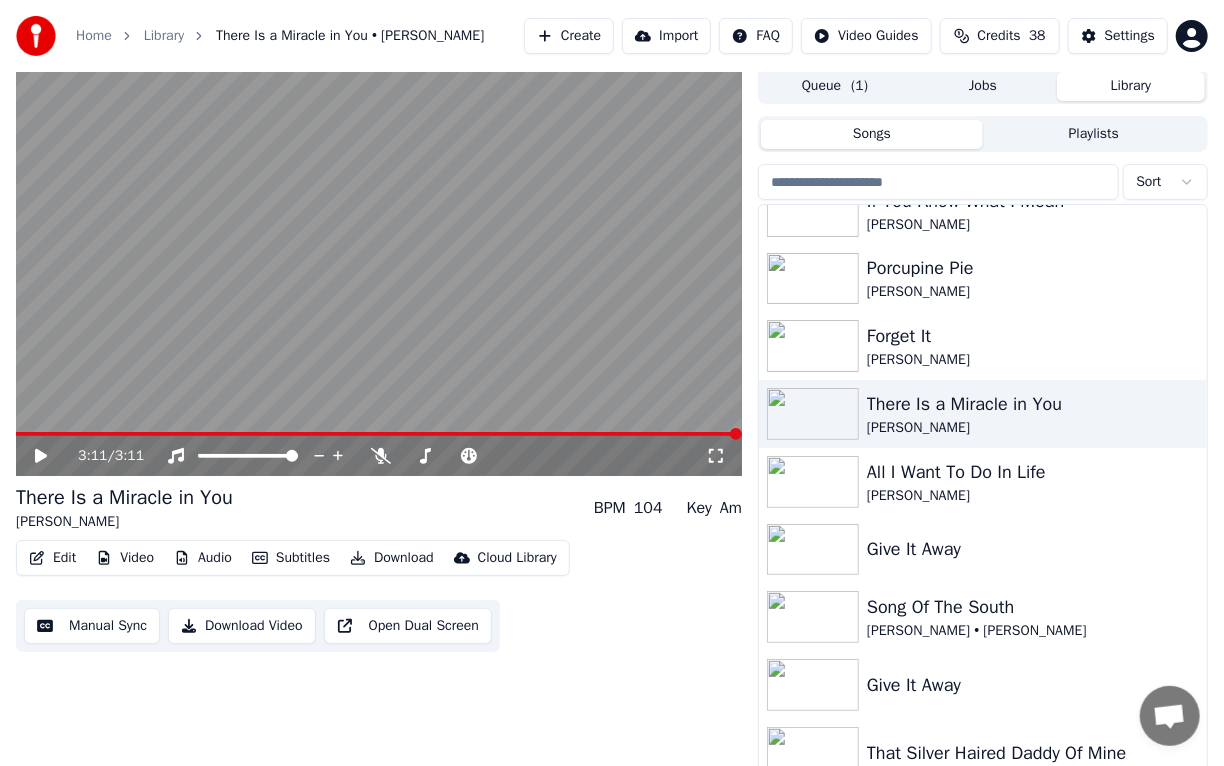 click 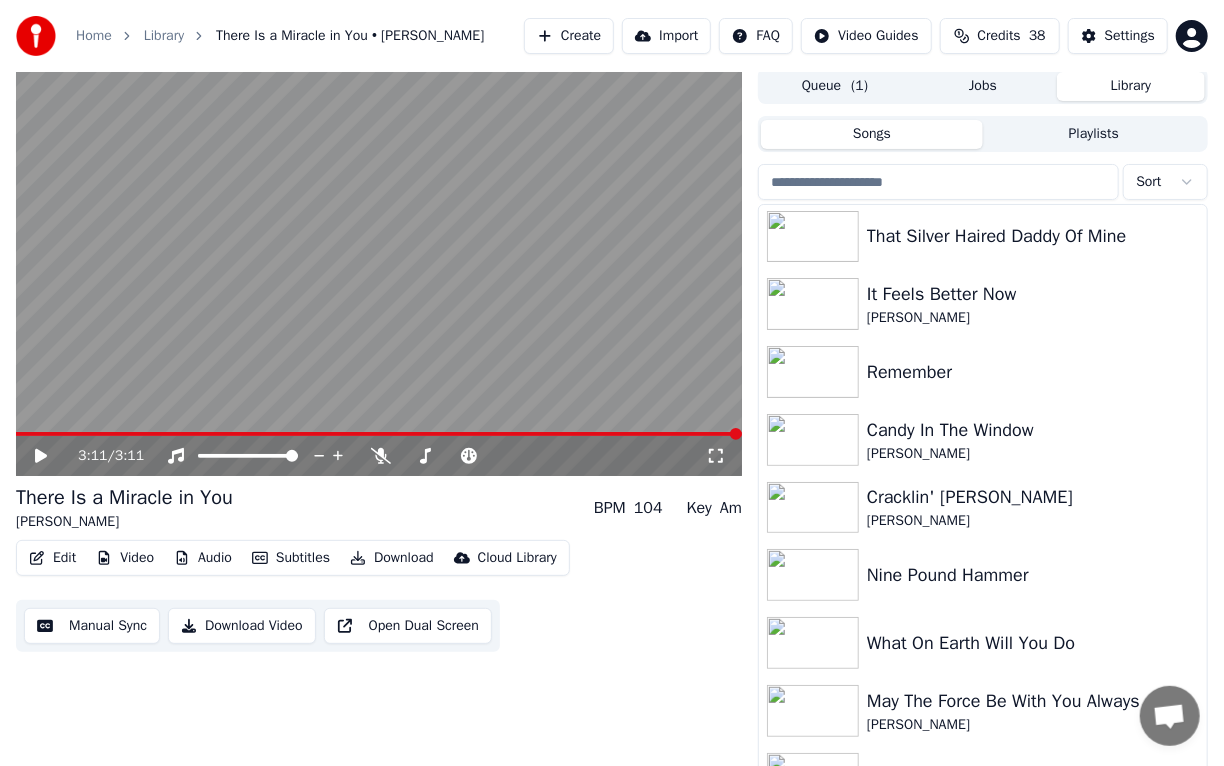 scroll, scrollTop: 1882, scrollLeft: 0, axis: vertical 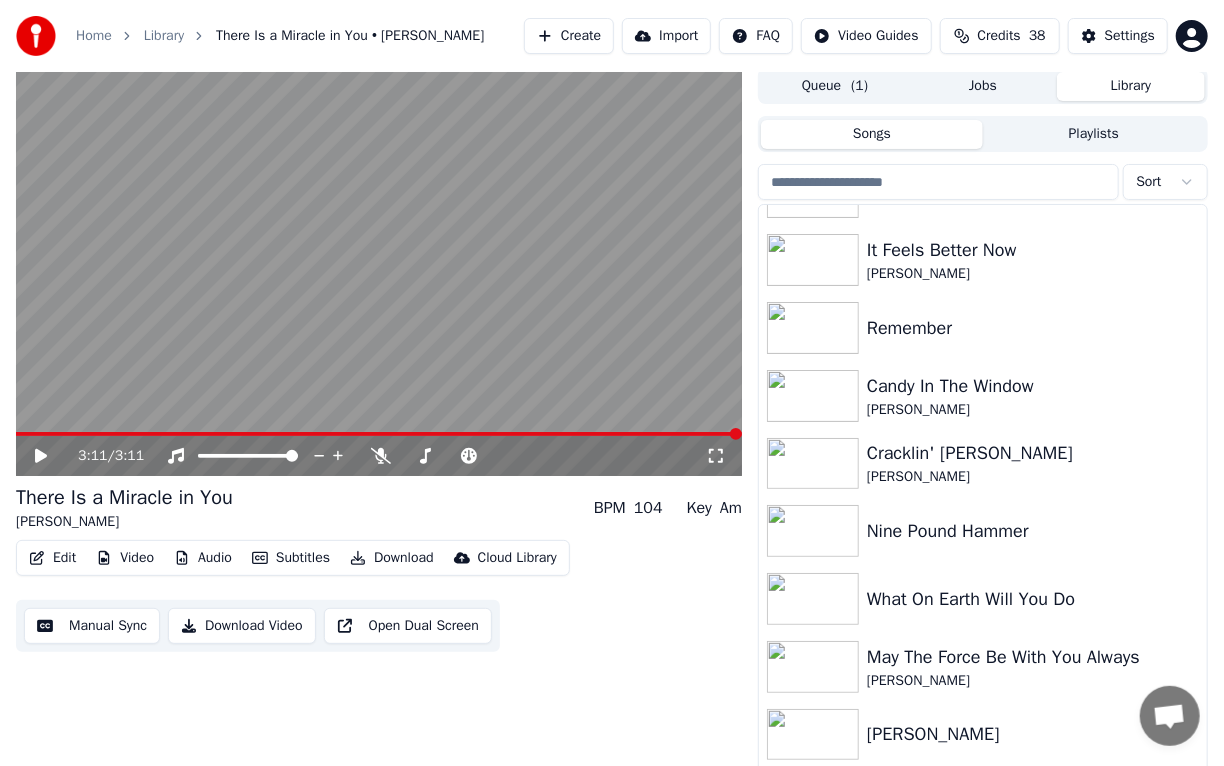 drag, startPoint x: 1211, startPoint y: 440, endPoint x: 1215, endPoint y: 489, distance: 49.162994 